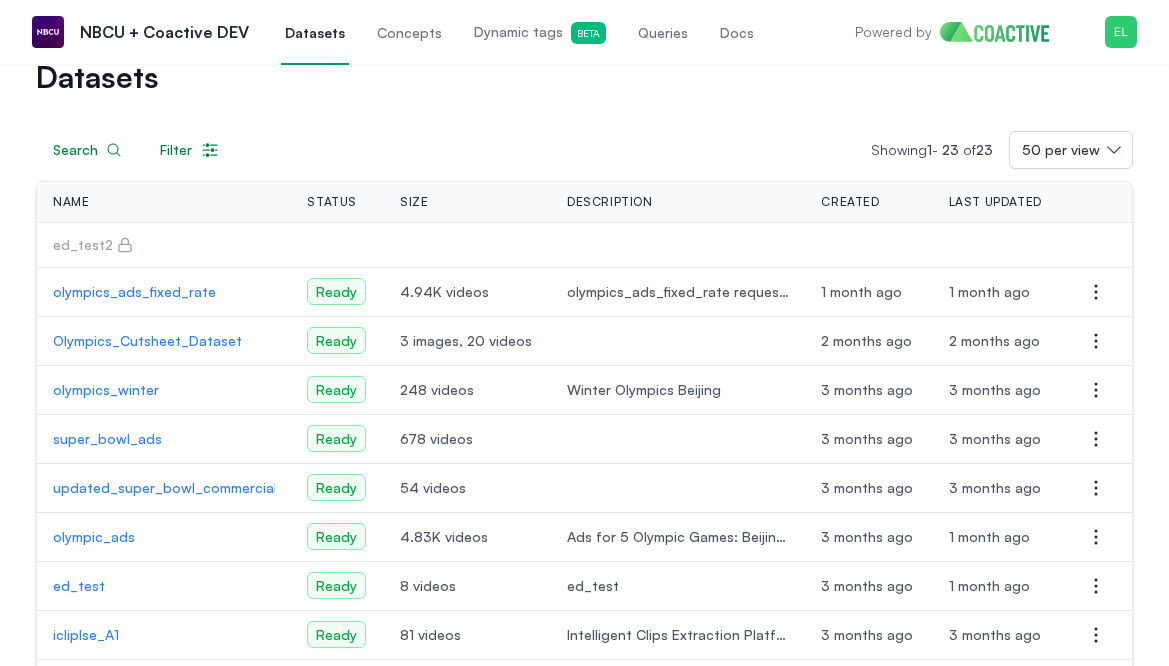 scroll, scrollTop: 79, scrollLeft: 0, axis: vertical 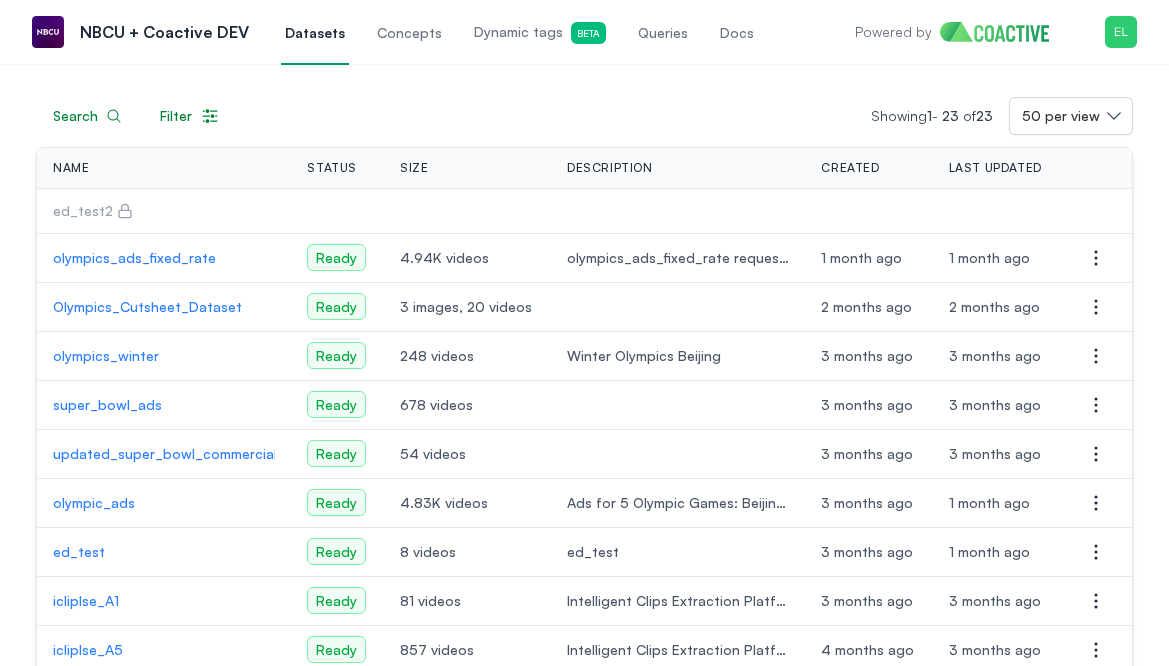 click on "Dynamic tags Beta" at bounding box center (540, 33) 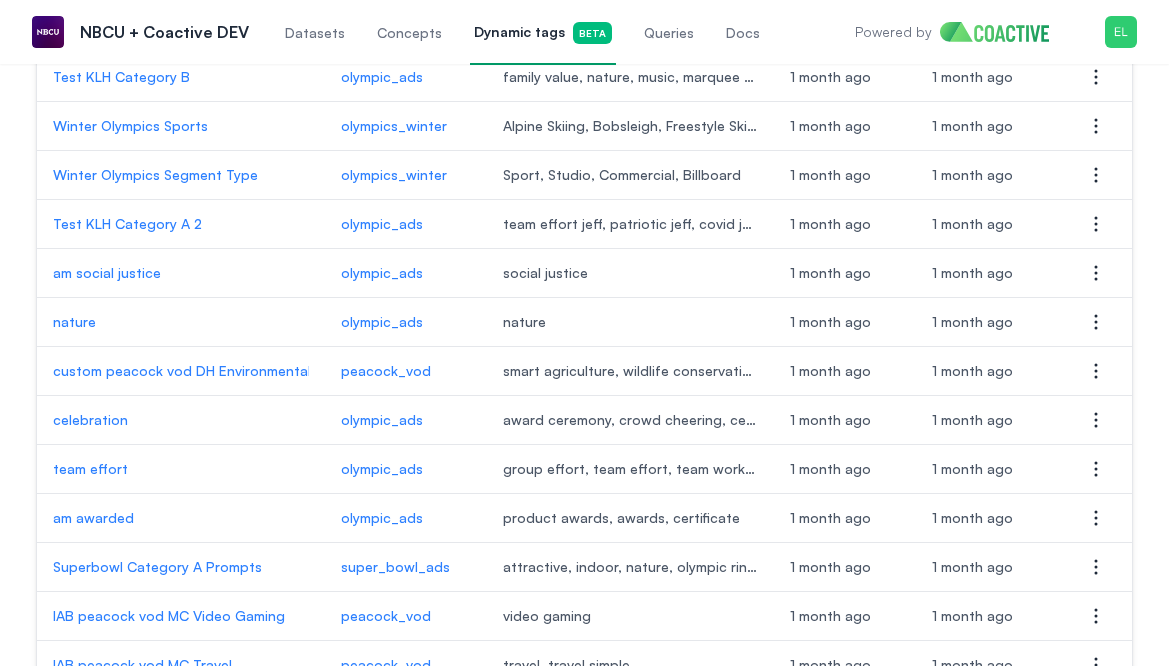 scroll, scrollTop: 769, scrollLeft: 0, axis: vertical 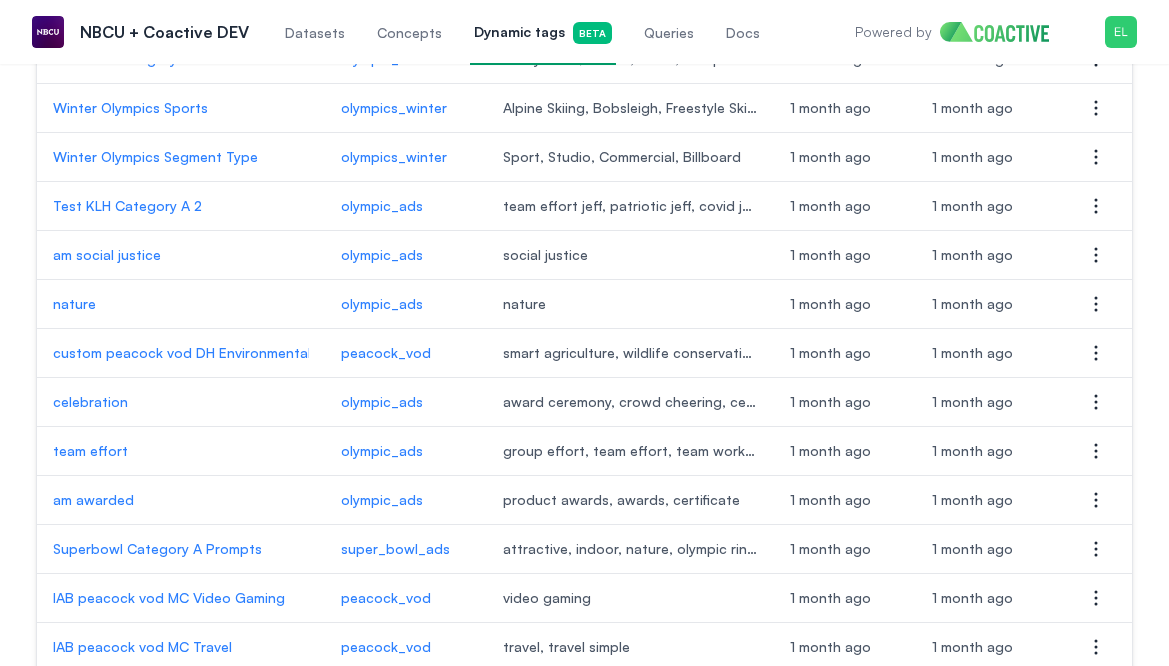 click on "team effort" at bounding box center [181, 451] 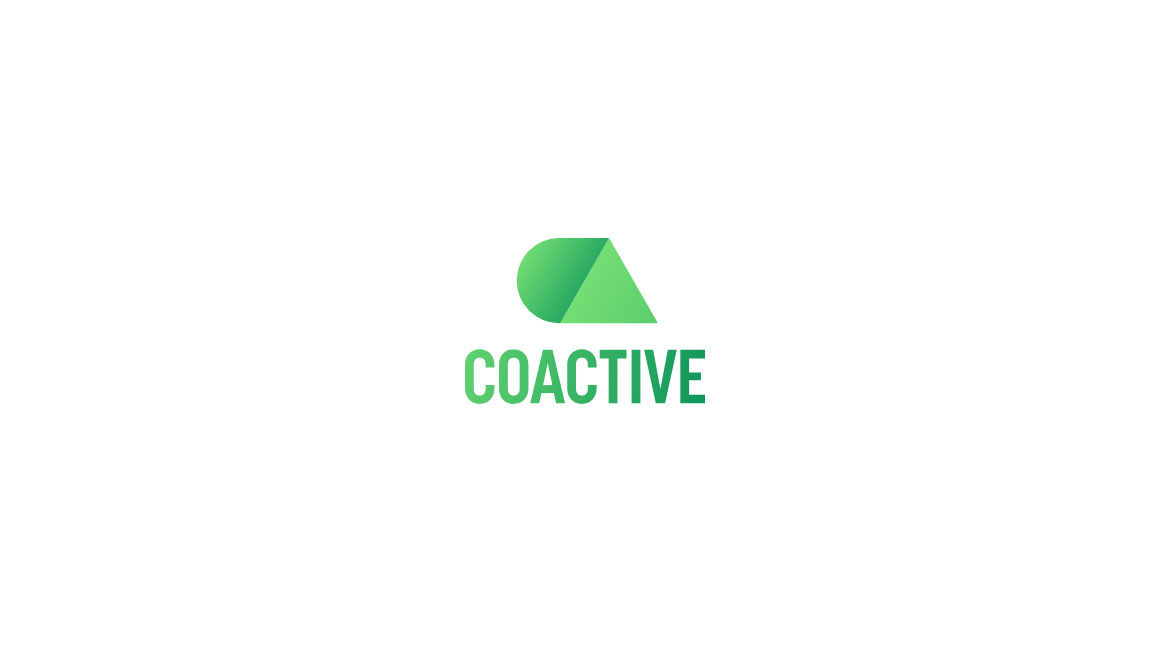 scroll, scrollTop: 0, scrollLeft: 0, axis: both 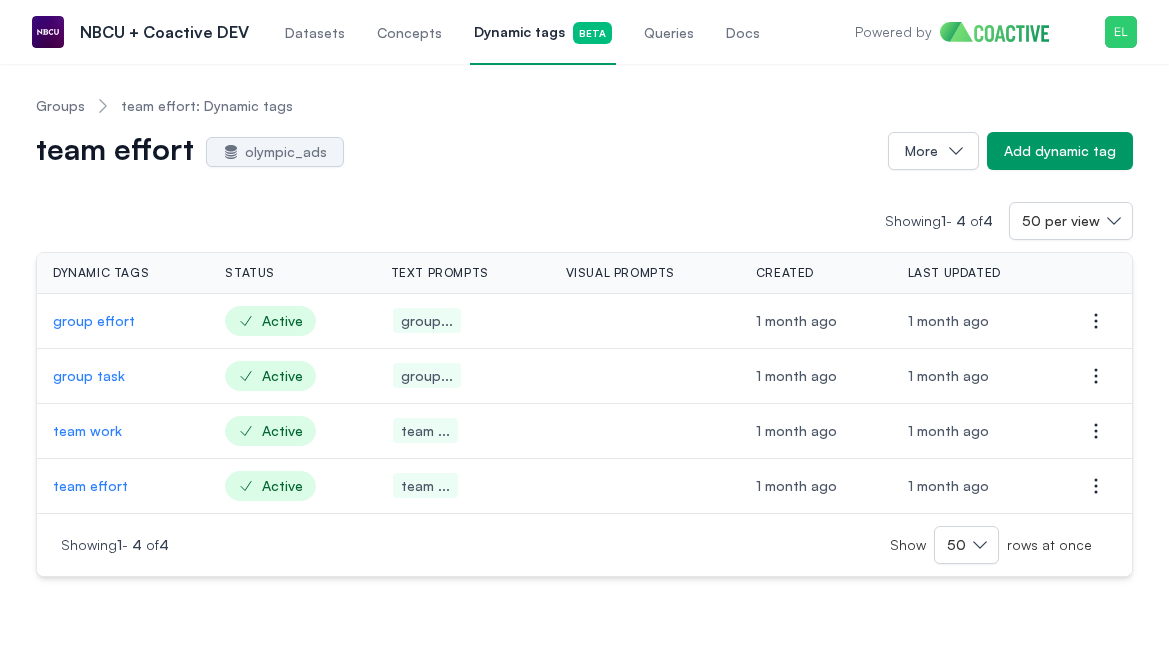 click on "Groups" at bounding box center (60, 106) 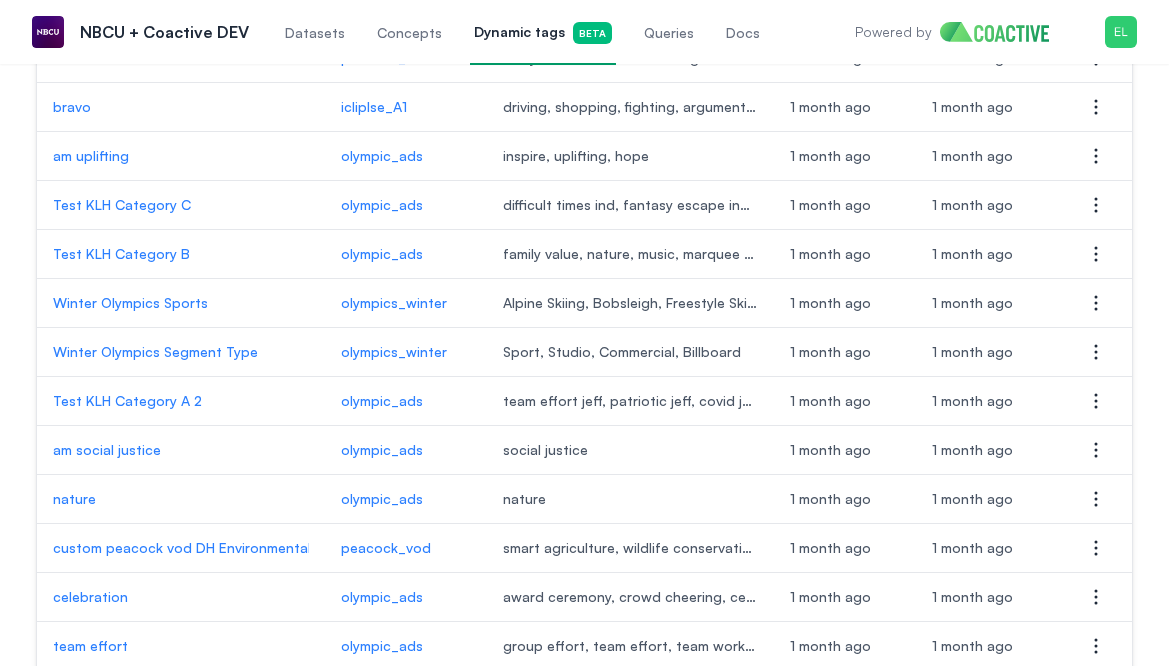 scroll, scrollTop: 575, scrollLeft: 0, axis: vertical 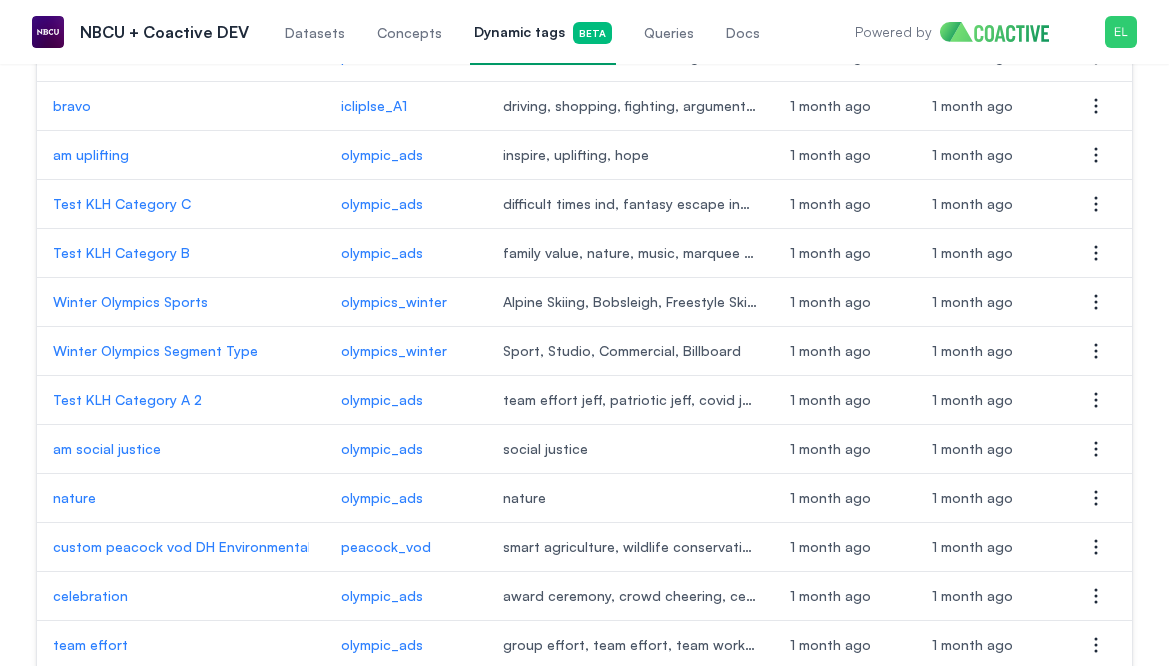 click on "Test KLH Category A 2" at bounding box center (181, 400) 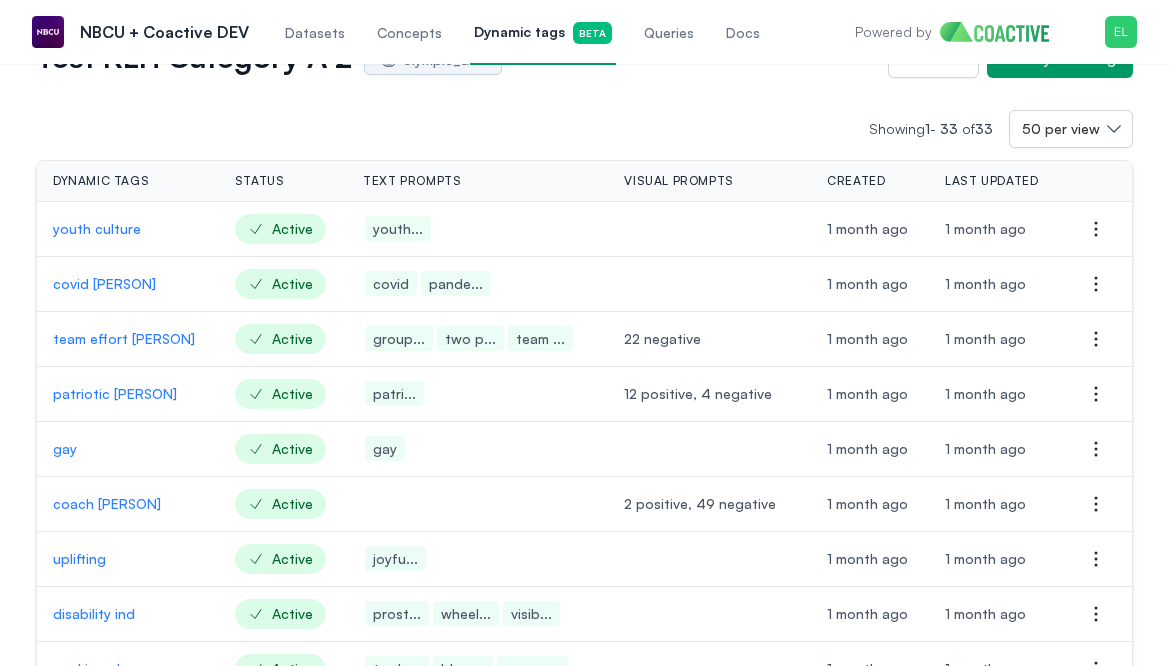 scroll, scrollTop: 62, scrollLeft: 0, axis: vertical 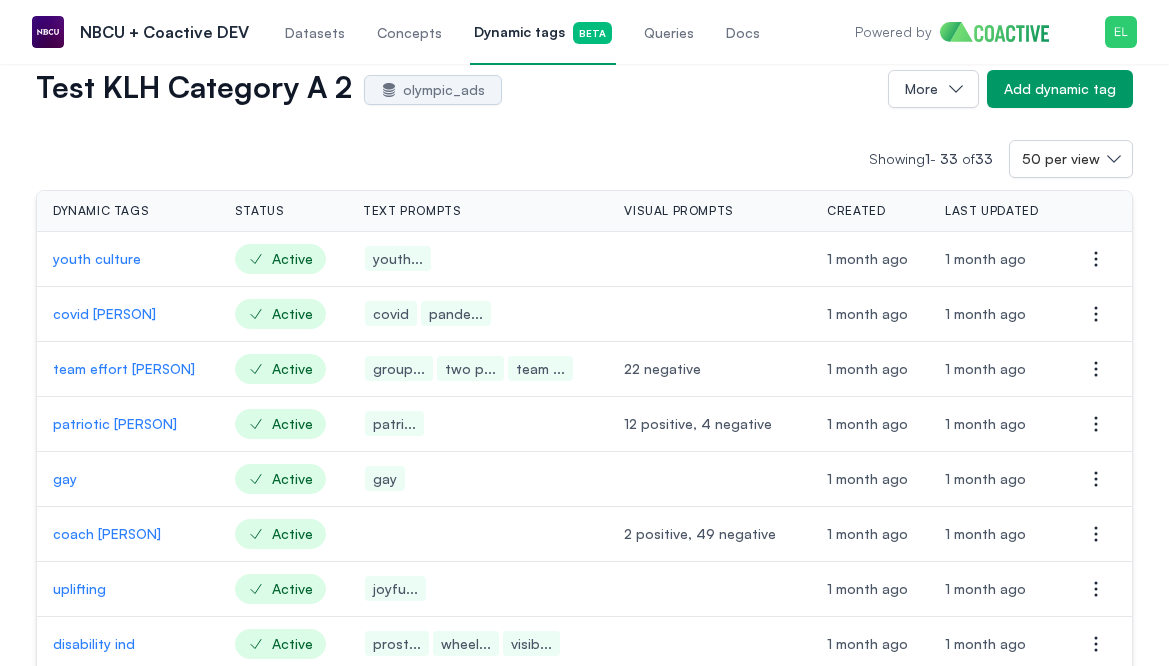 click on "team effort [PERSON]" at bounding box center [128, 369] 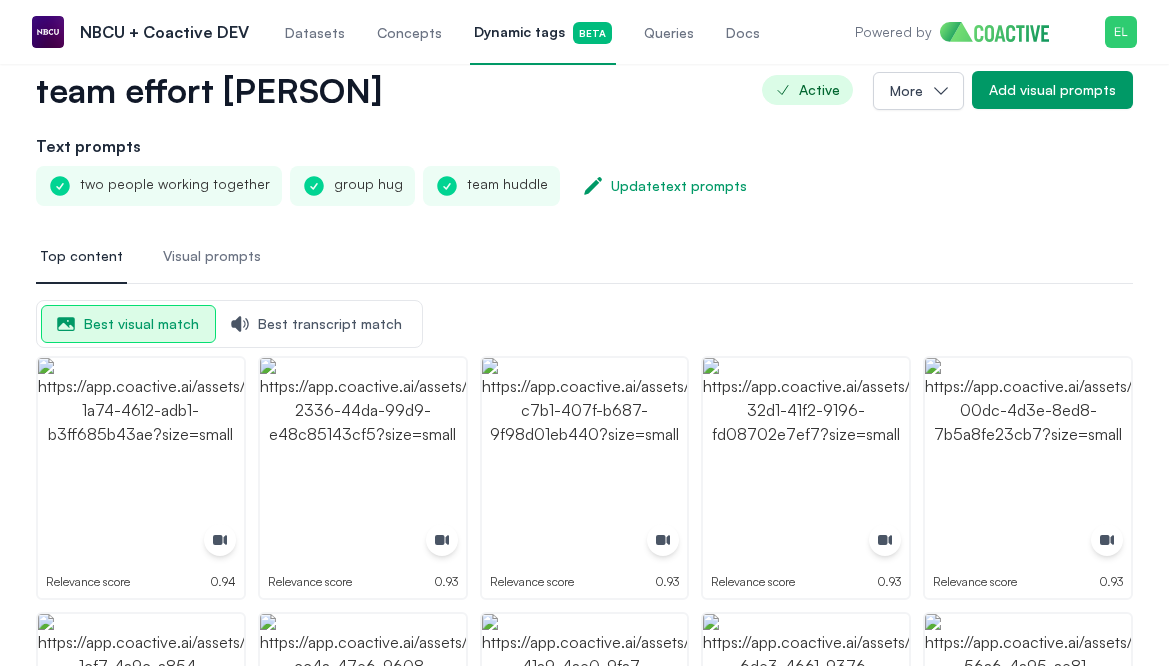 click on "two people working together" at bounding box center [159, 186] 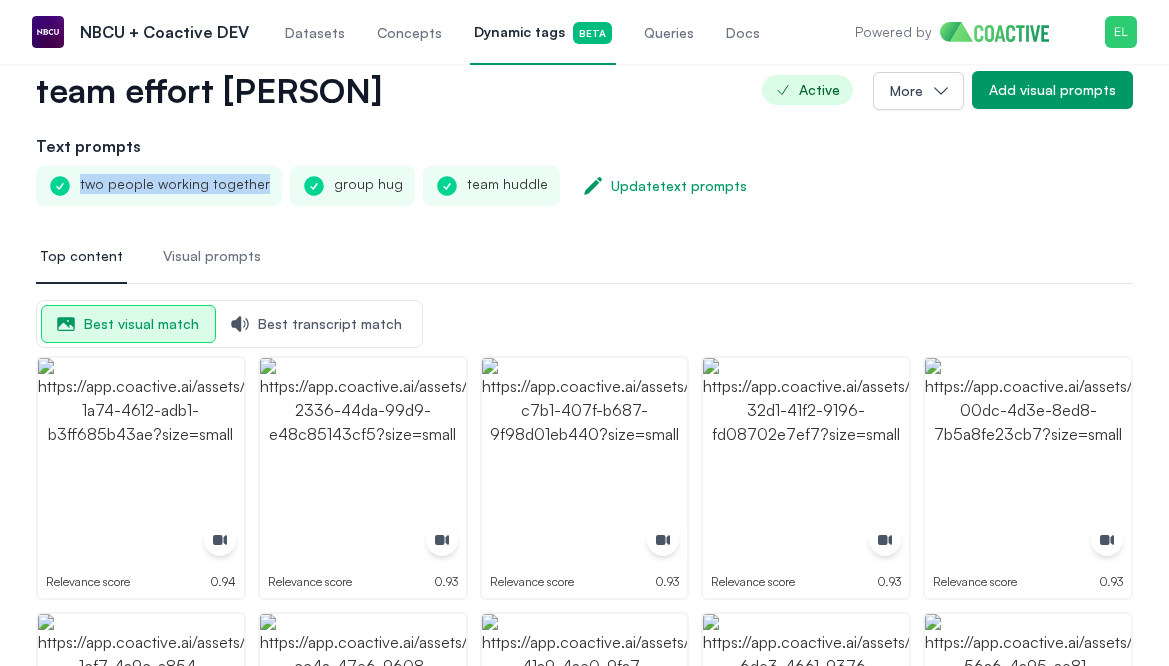drag, startPoint x: 255, startPoint y: 184, endPoint x: 82, endPoint y: 180, distance: 173.04623 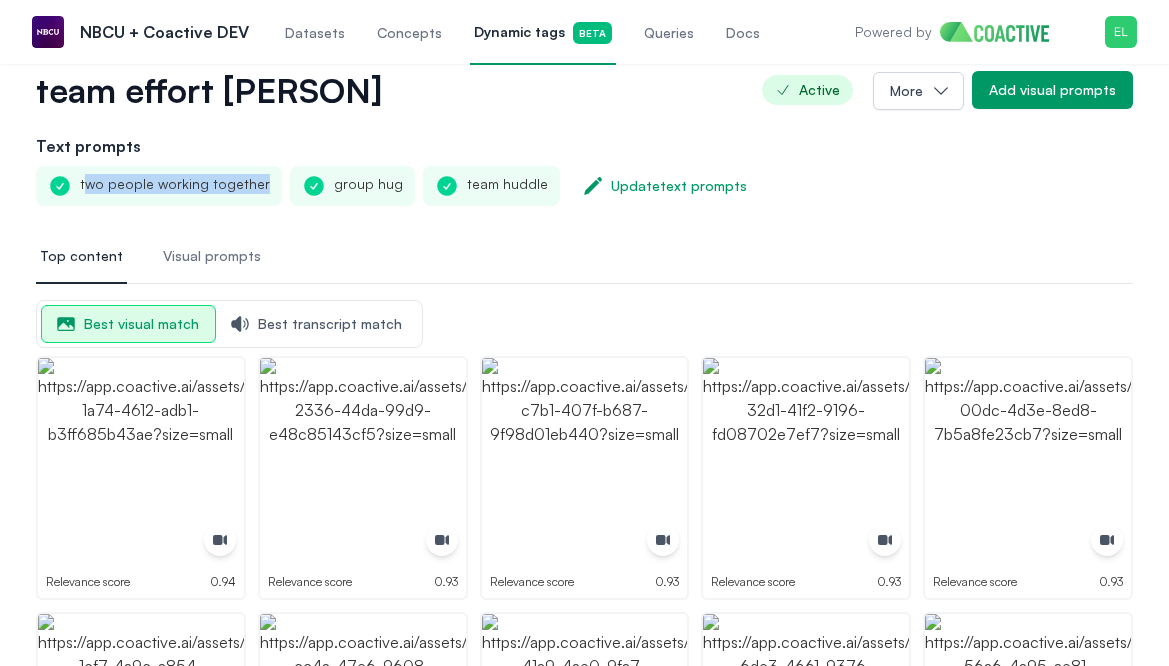 copy on "wo people working together" 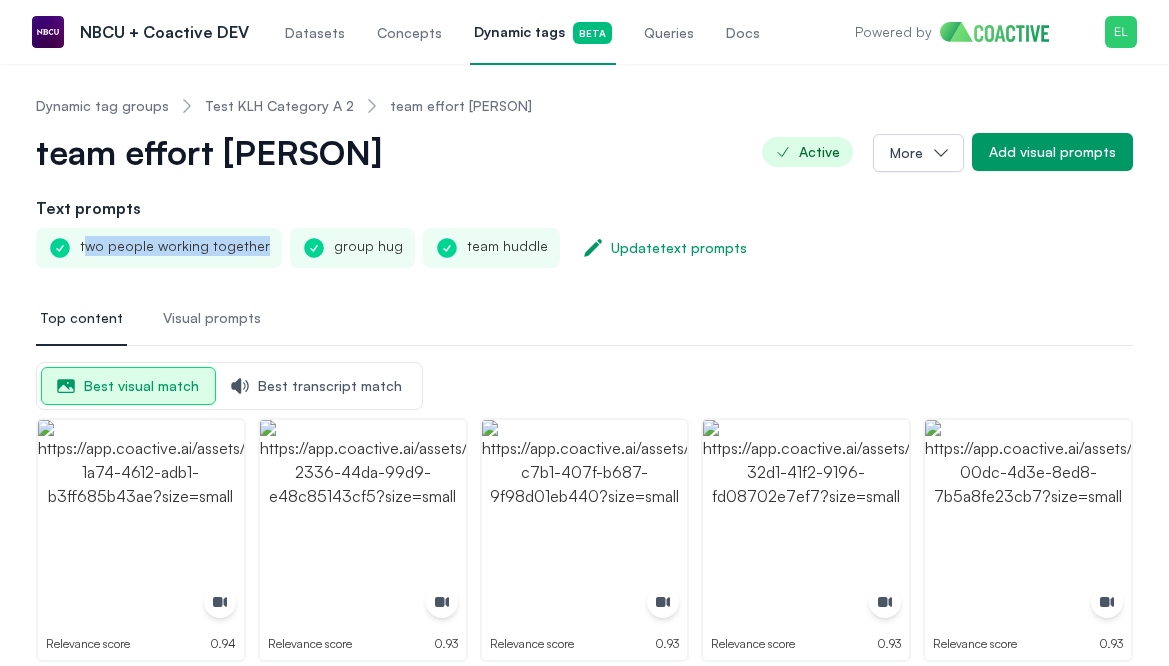 click on "Test KLH Category A 2" at bounding box center (279, 106) 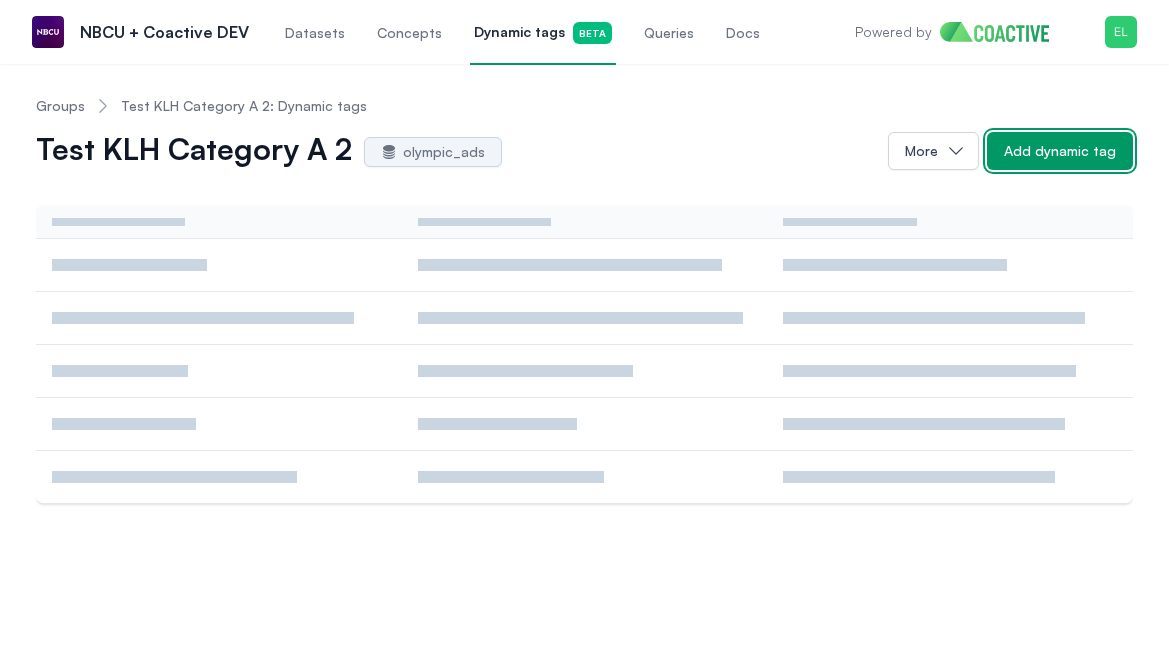click on "Add dynamic tag" at bounding box center [1060, 151] 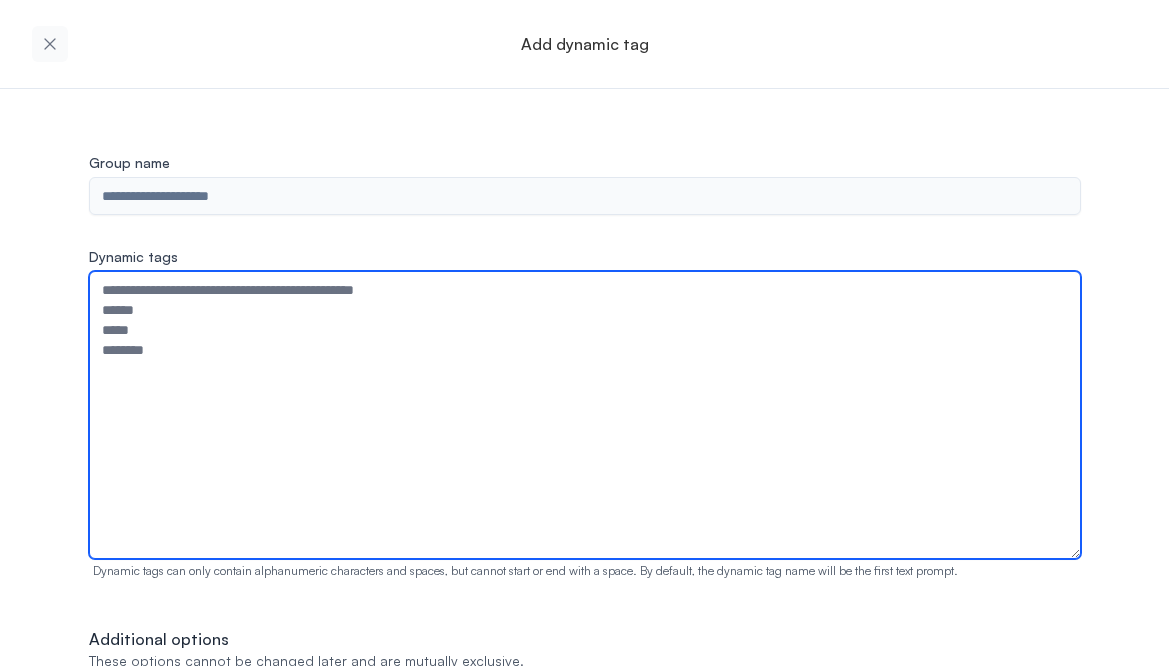 click on "Dynamic tags" at bounding box center [585, 415] 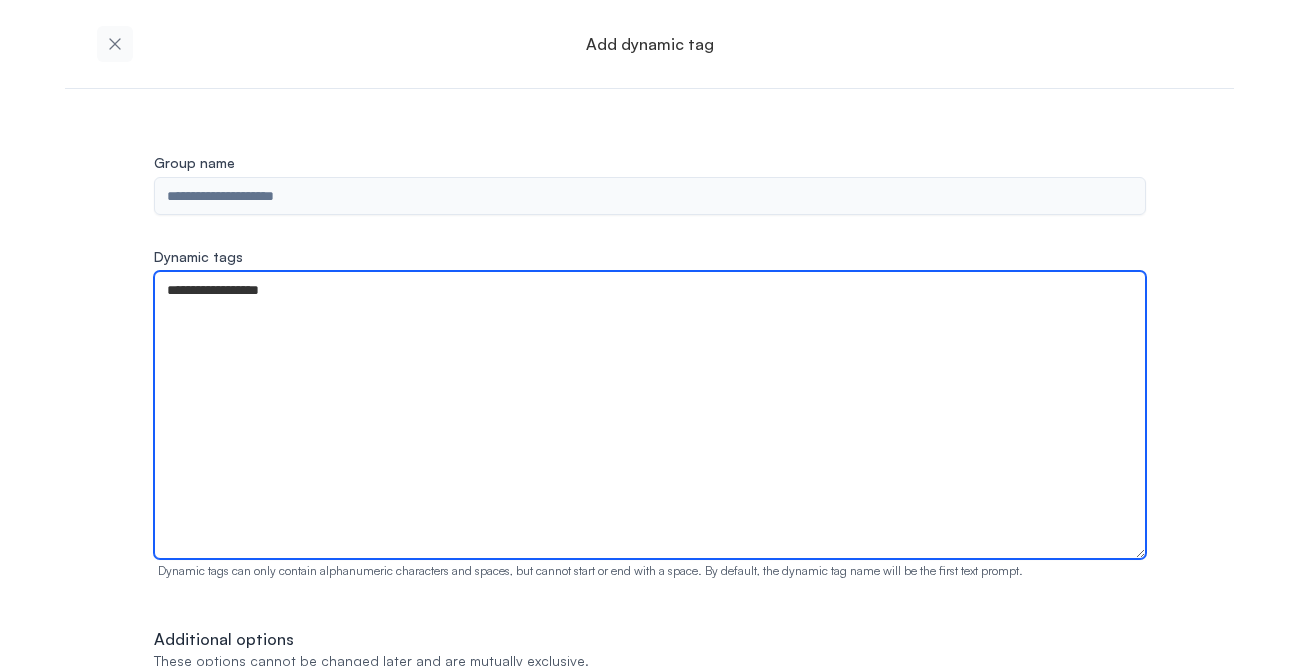 scroll, scrollTop: 107, scrollLeft: 0, axis: vertical 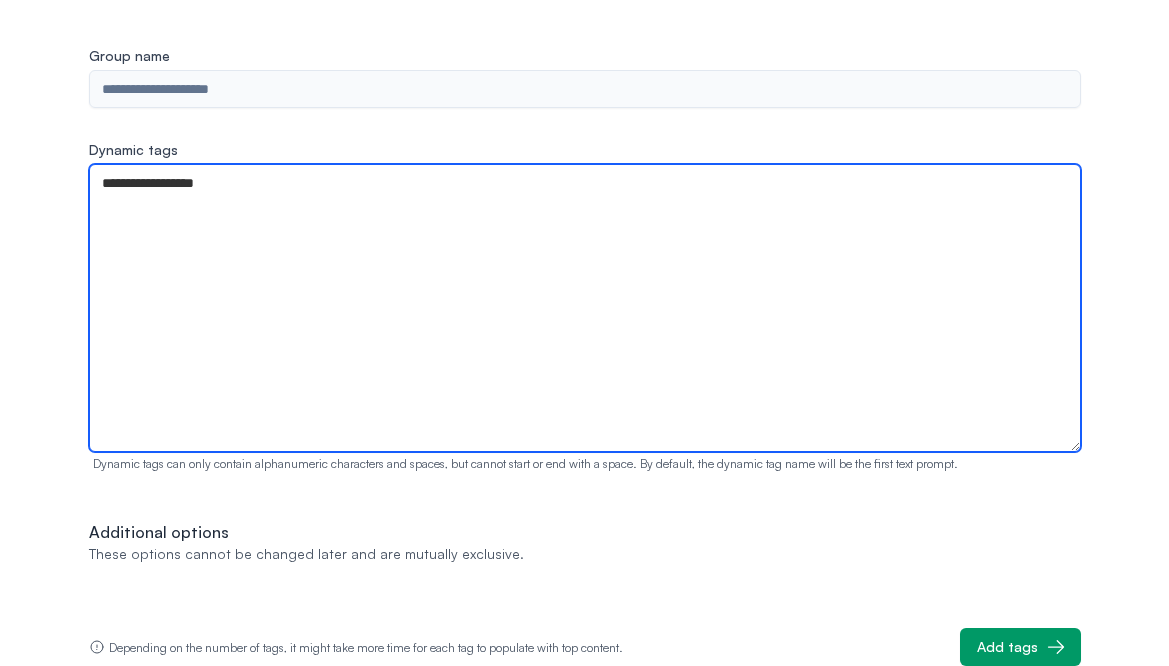 type on "**********" 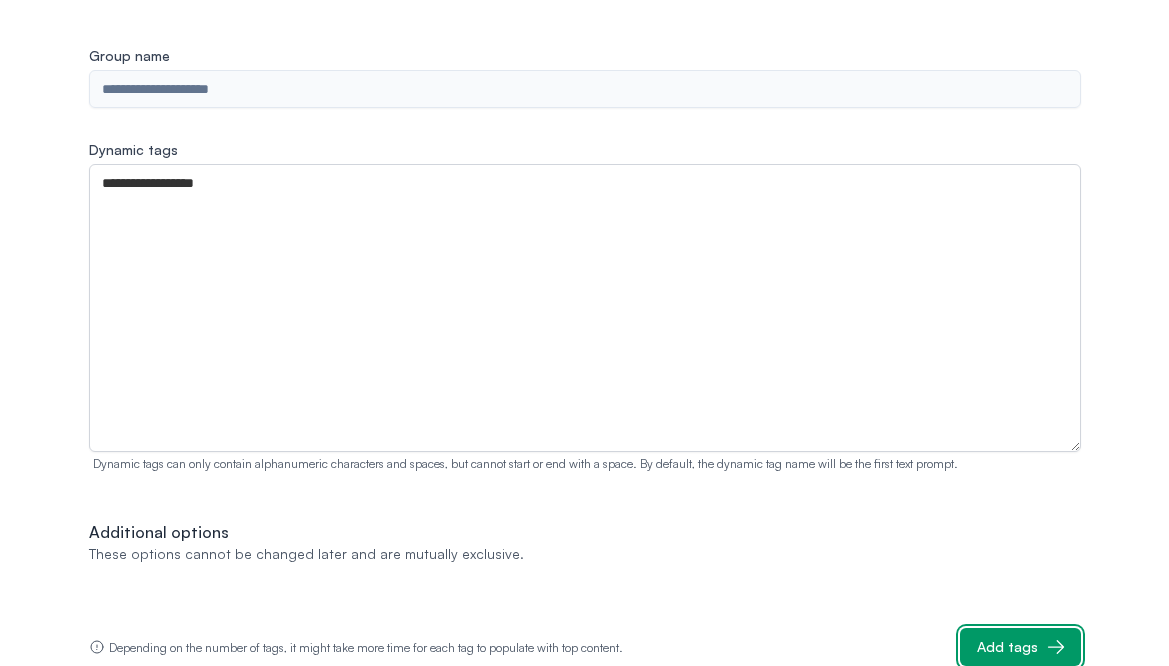 click on "Add tags" at bounding box center (1007, 647) 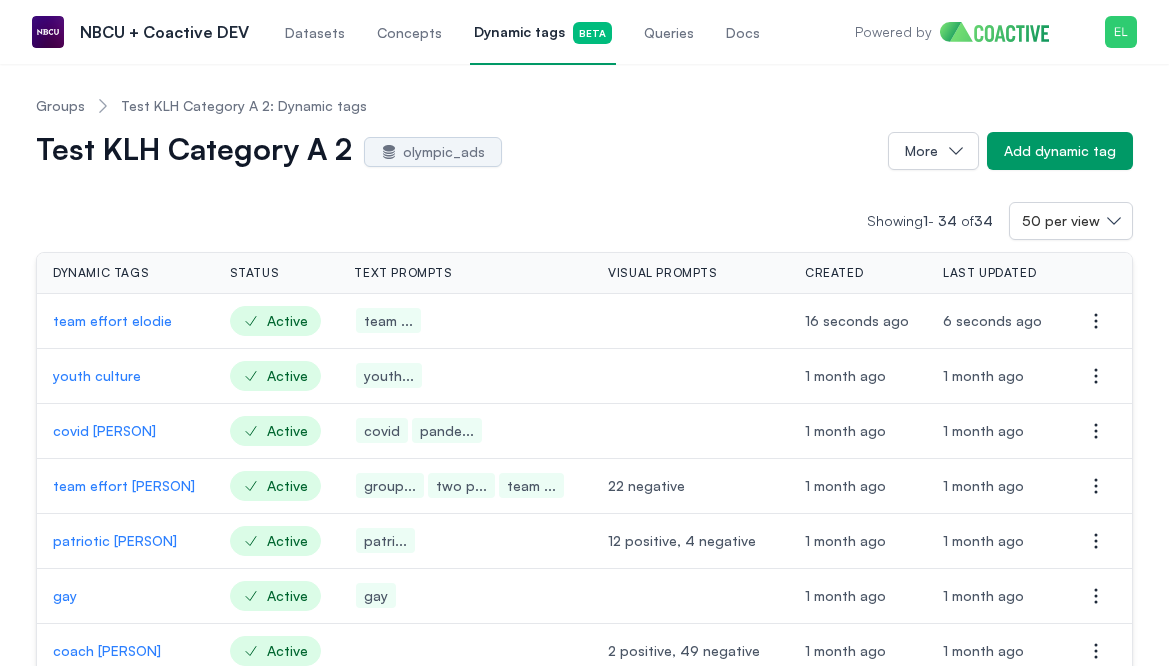 click on "team effort elodie" at bounding box center (125, 321) 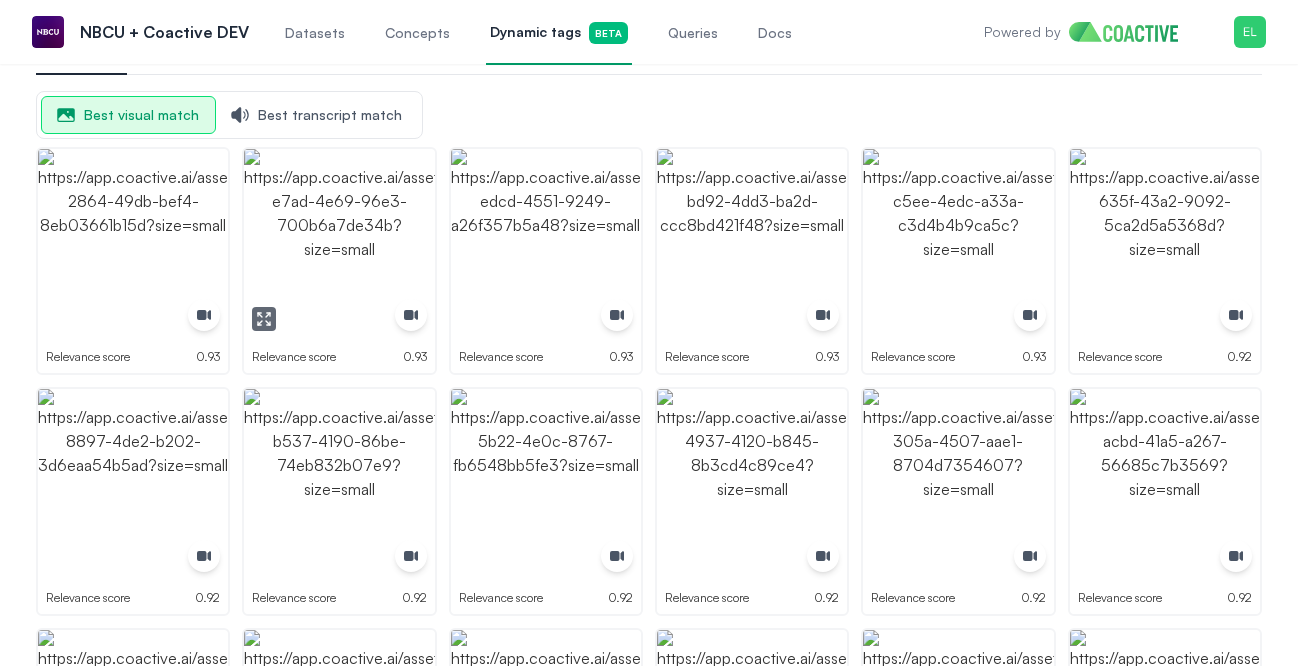 scroll, scrollTop: 0, scrollLeft: 0, axis: both 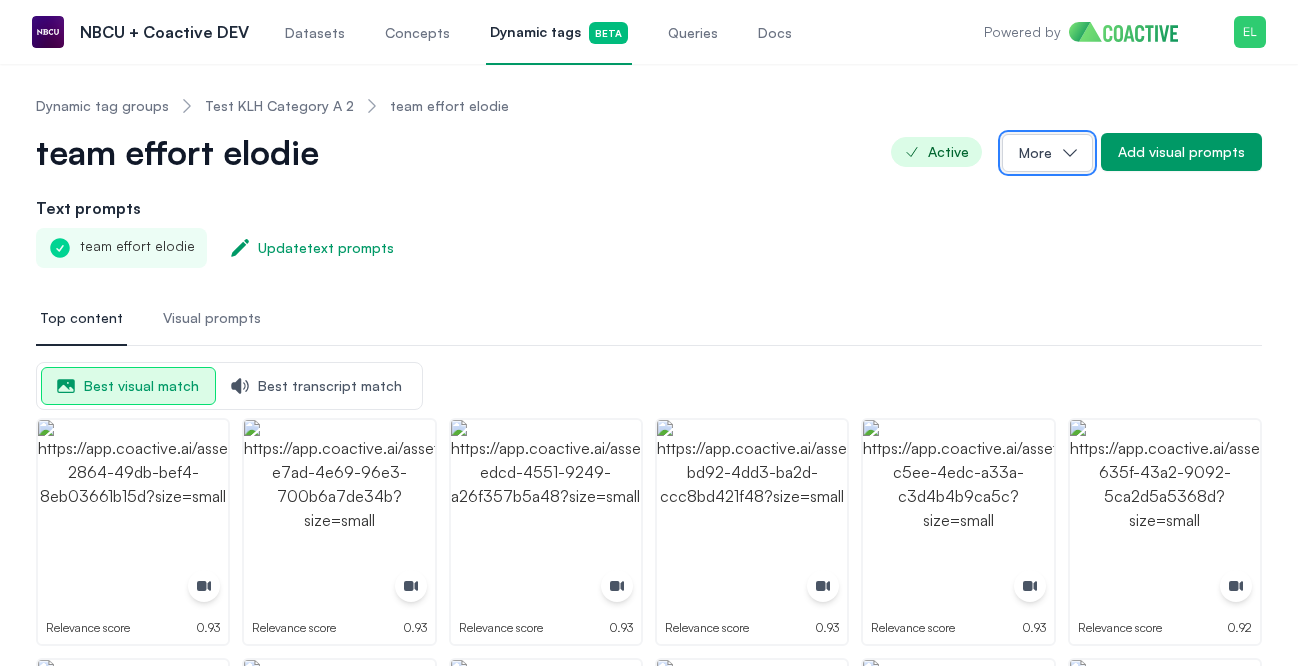 click 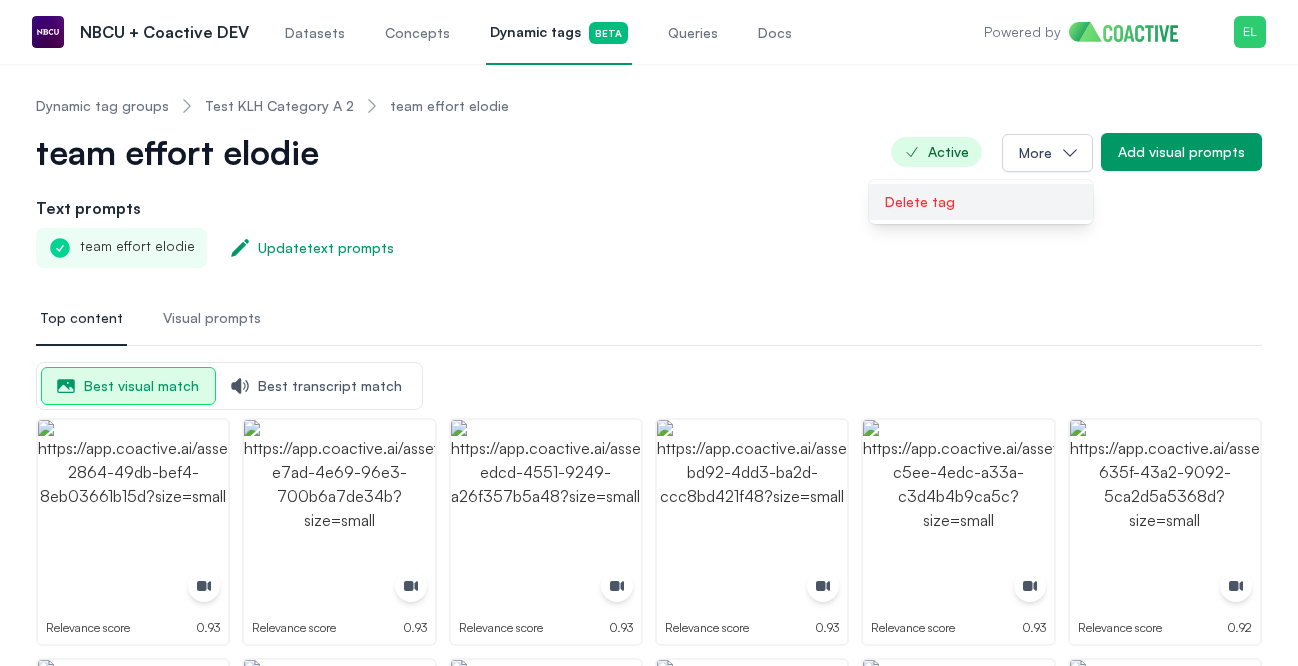 click on "Delete tag" at bounding box center [981, 202] 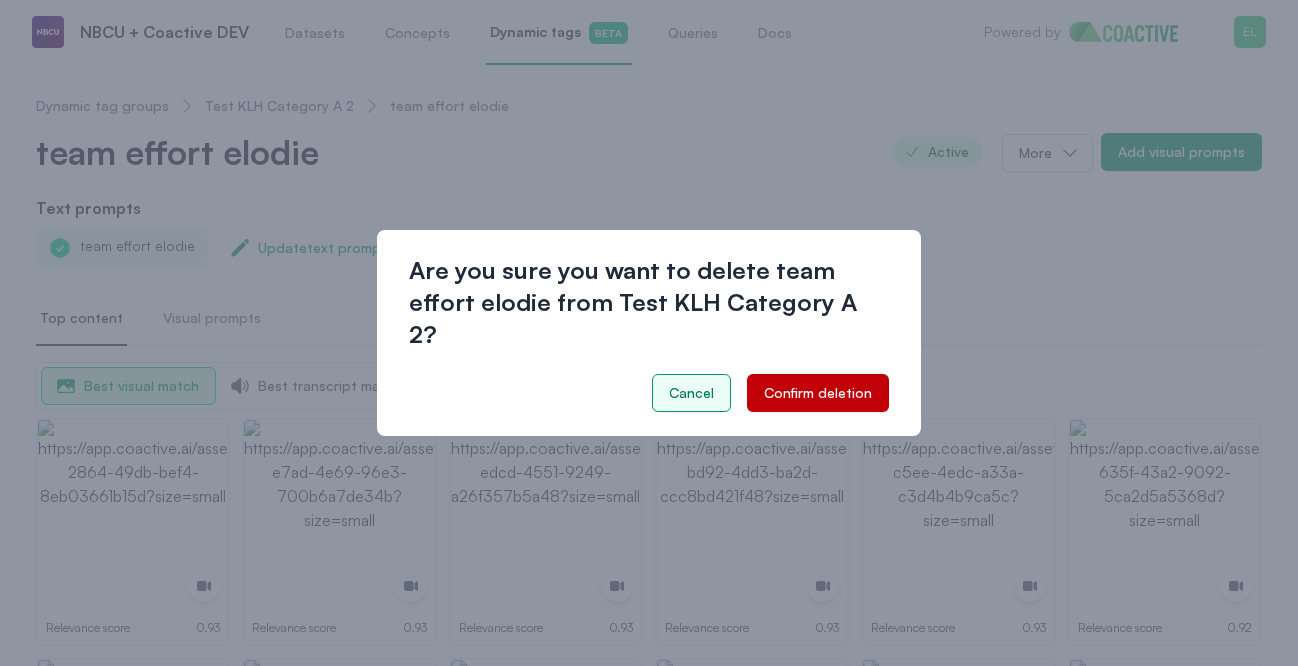 click on "Cancel" at bounding box center [691, 393] 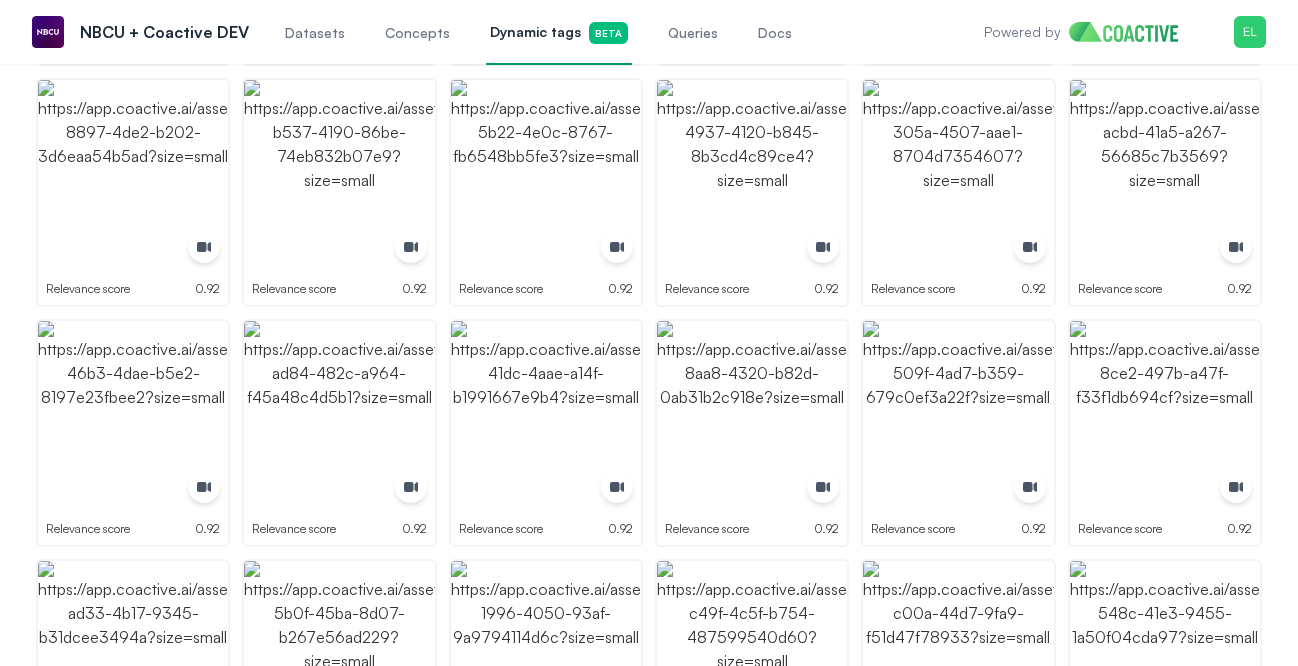 scroll, scrollTop: 0, scrollLeft: 0, axis: both 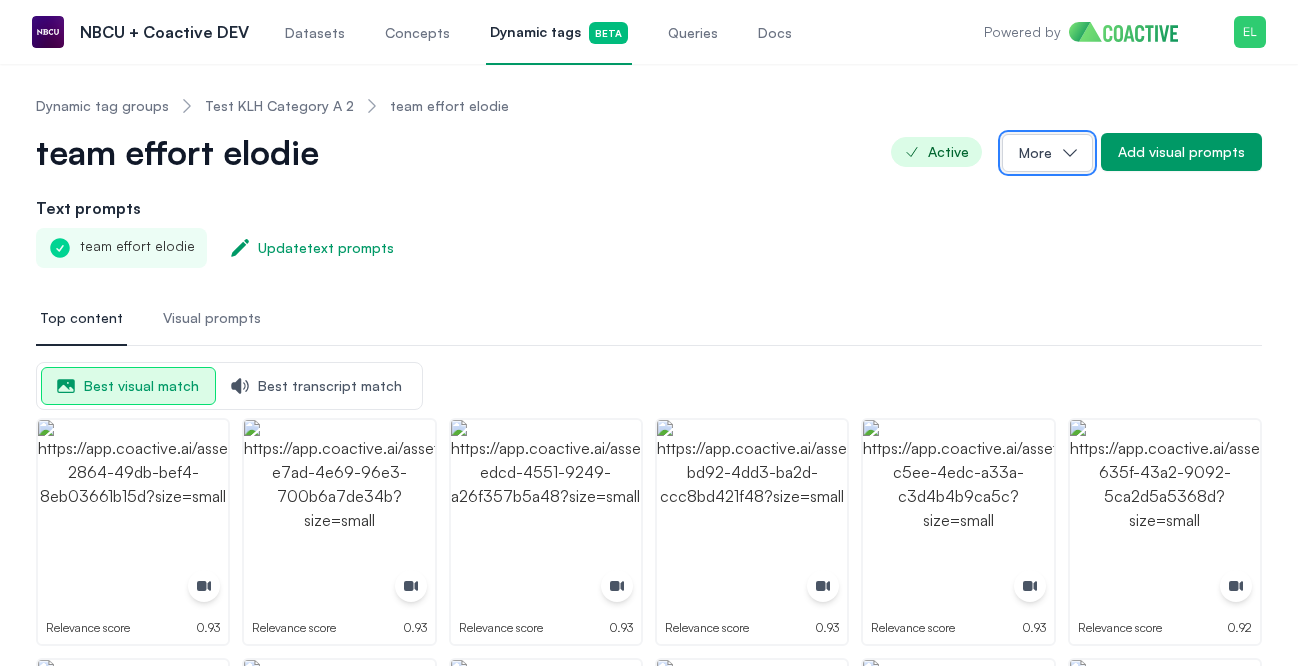 click on "More" at bounding box center (1047, 153) 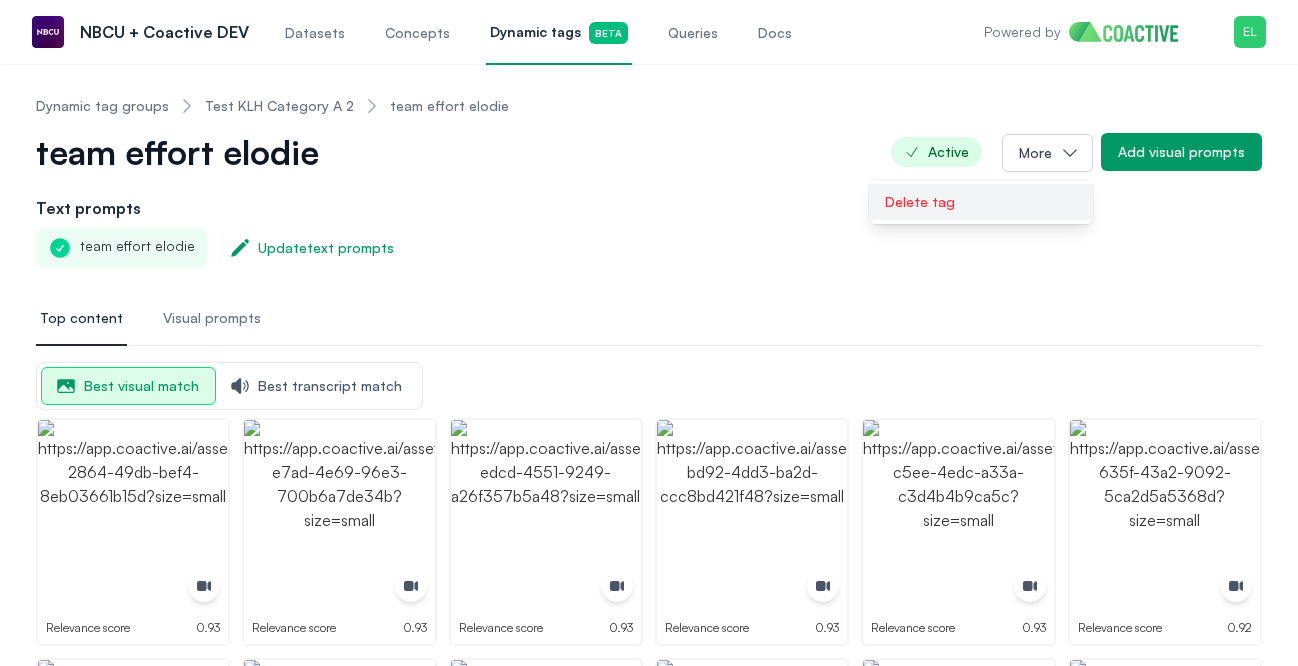 click on "Delete tag" at bounding box center [981, 202] 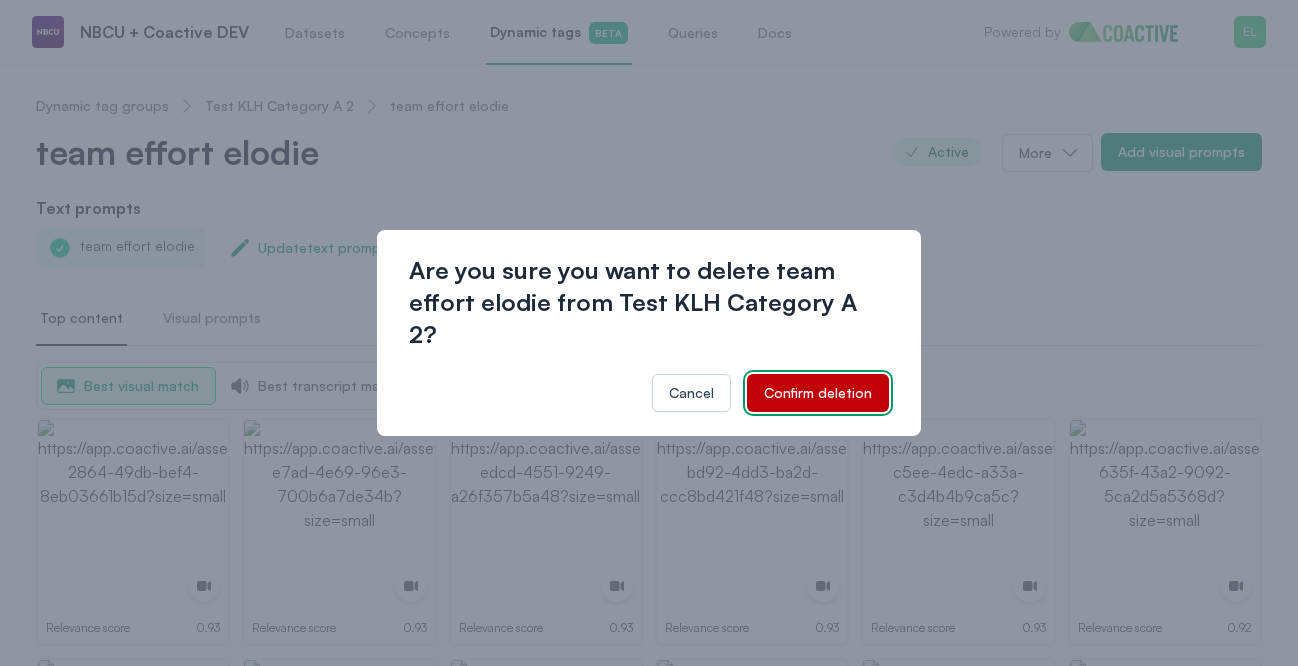 click on "Confirm deletion" at bounding box center [818, 393] 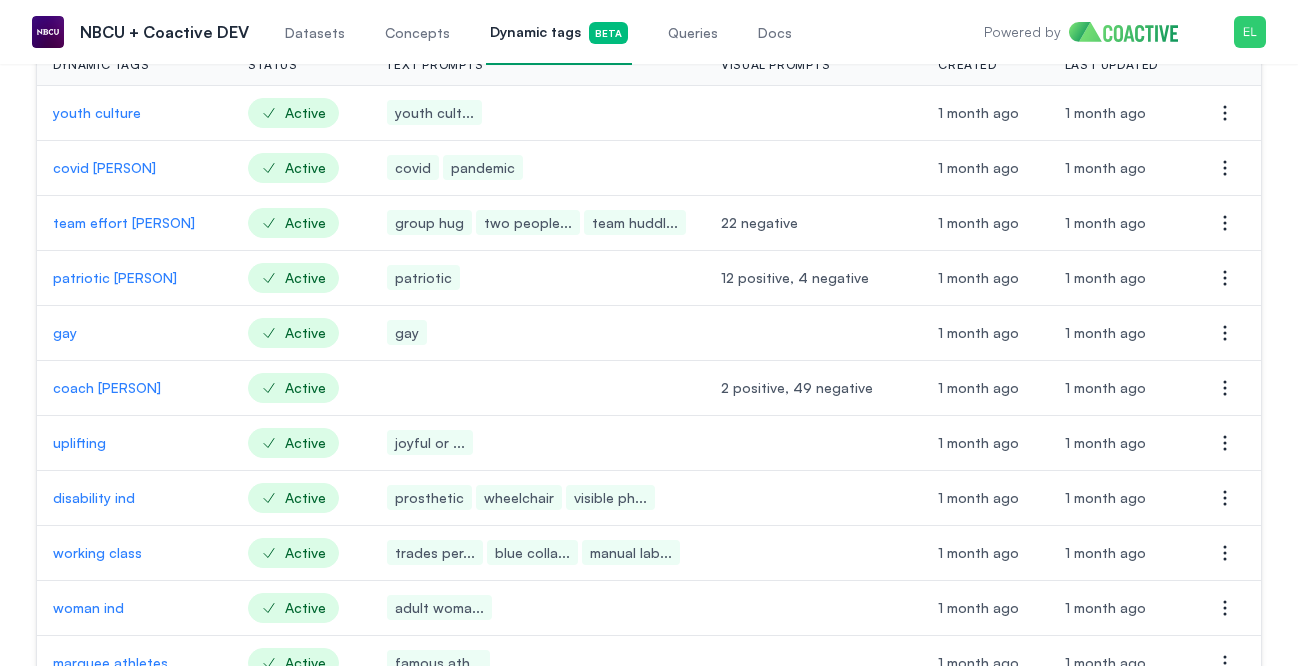 scroll, scrollTop: 0, scrollLeft: 0, axis: both 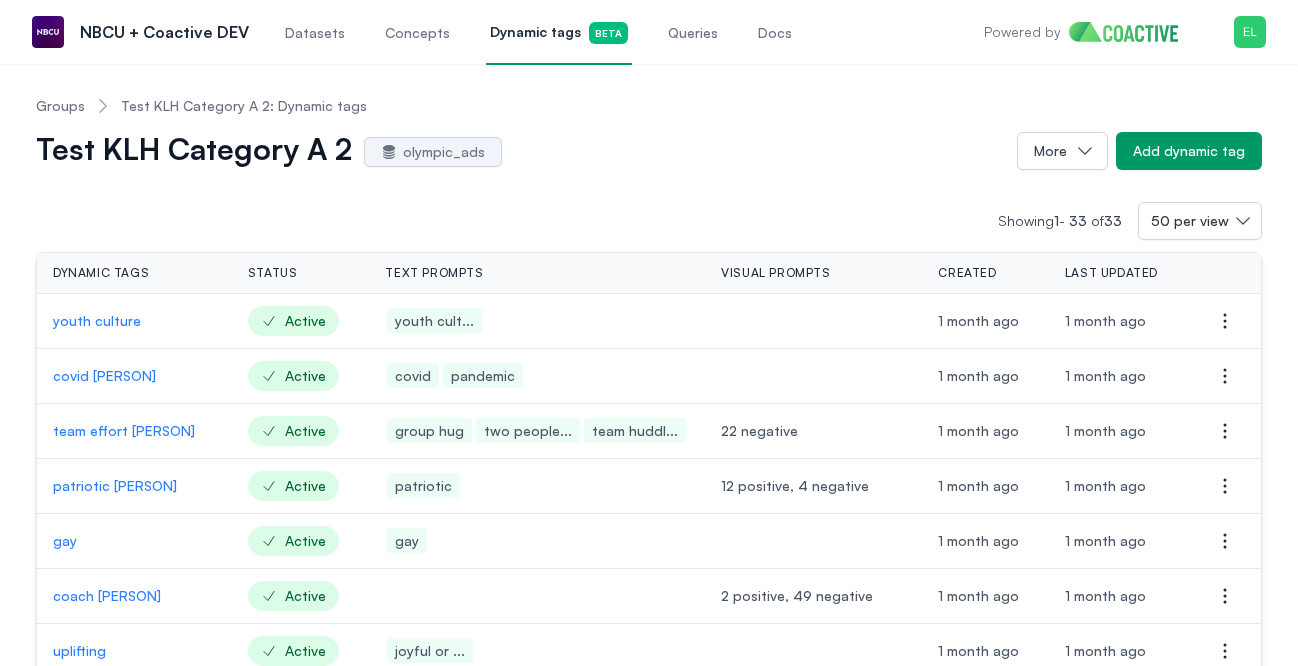click on "Groups" at bounding box center (60, 106) 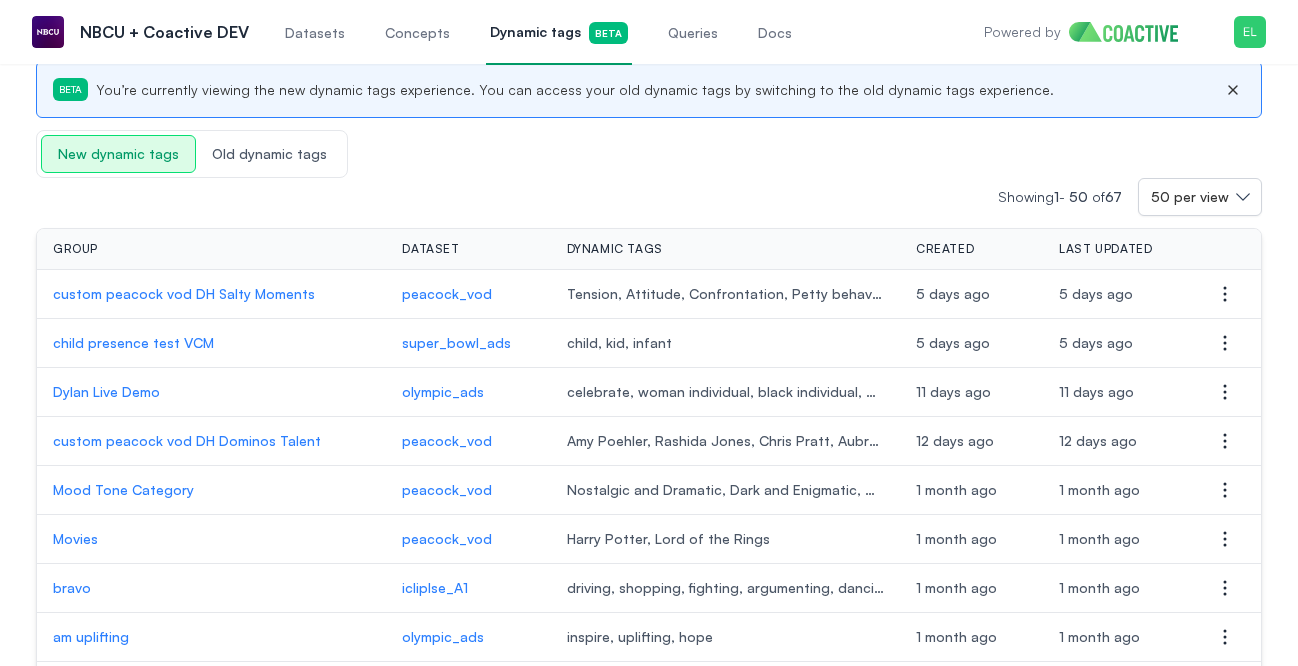 scroll, scrollTop: 0, scrollLeft: 0, axis: both 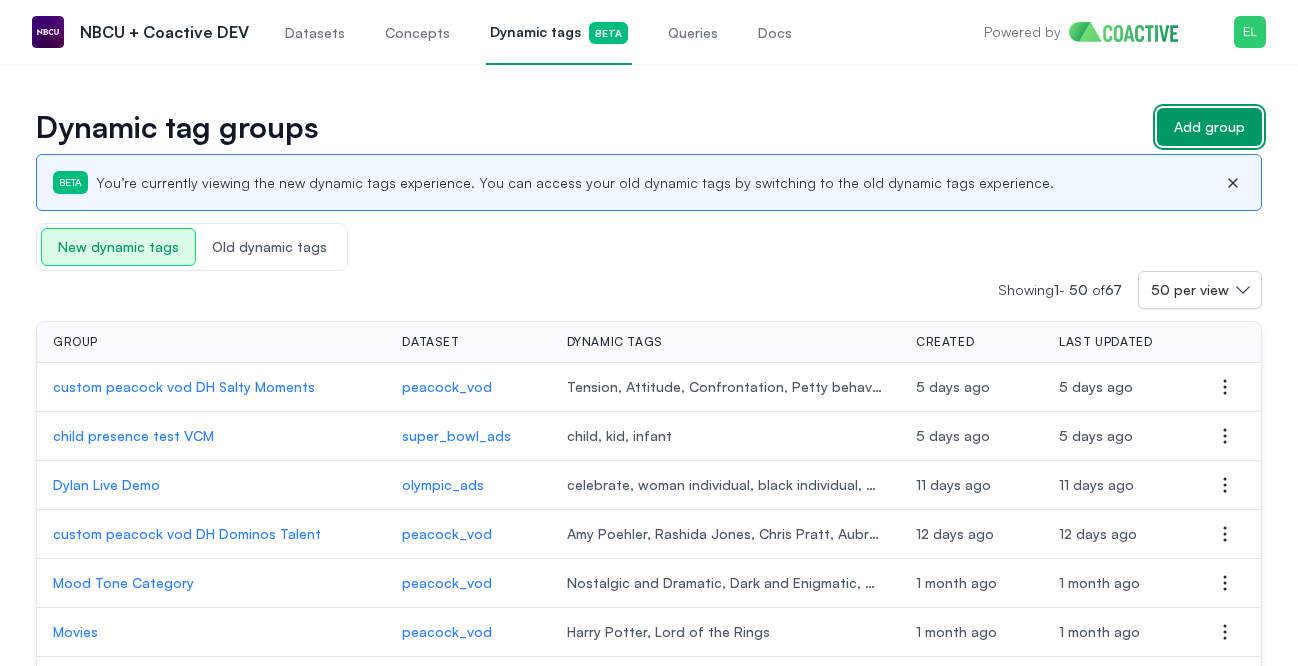 click on "Add group" at bounding box center (1209, 127) 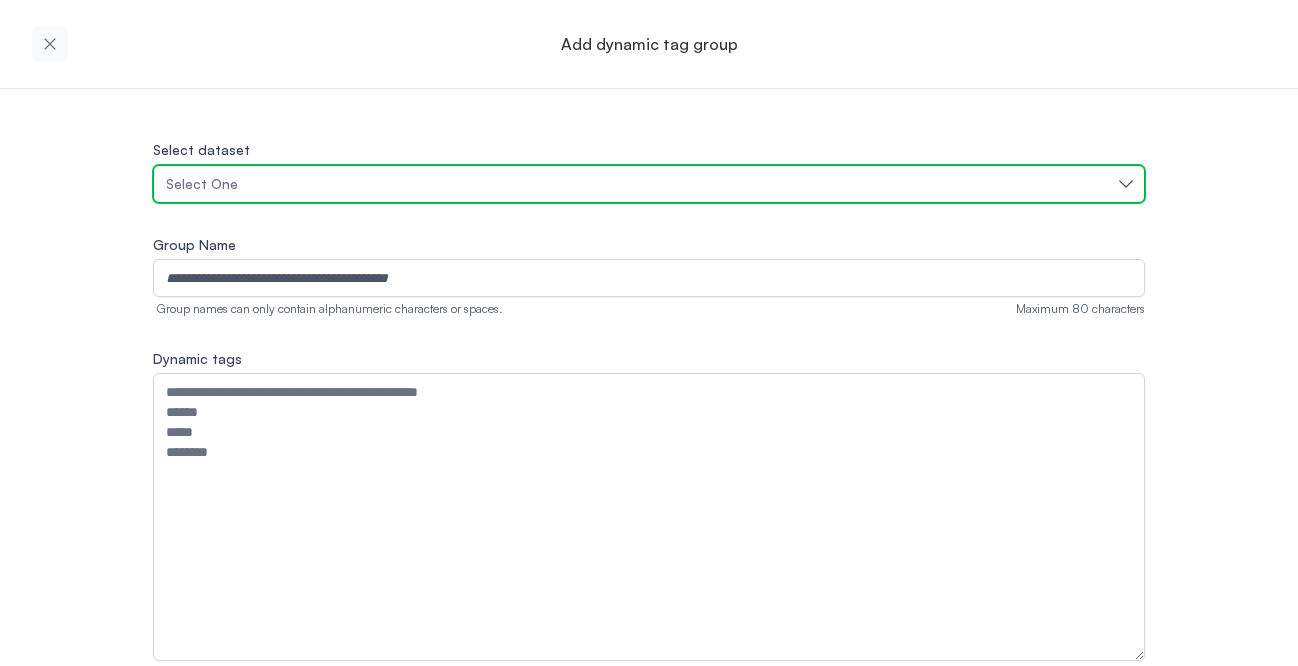 click on "Select One" at bounding box center [649, 184] 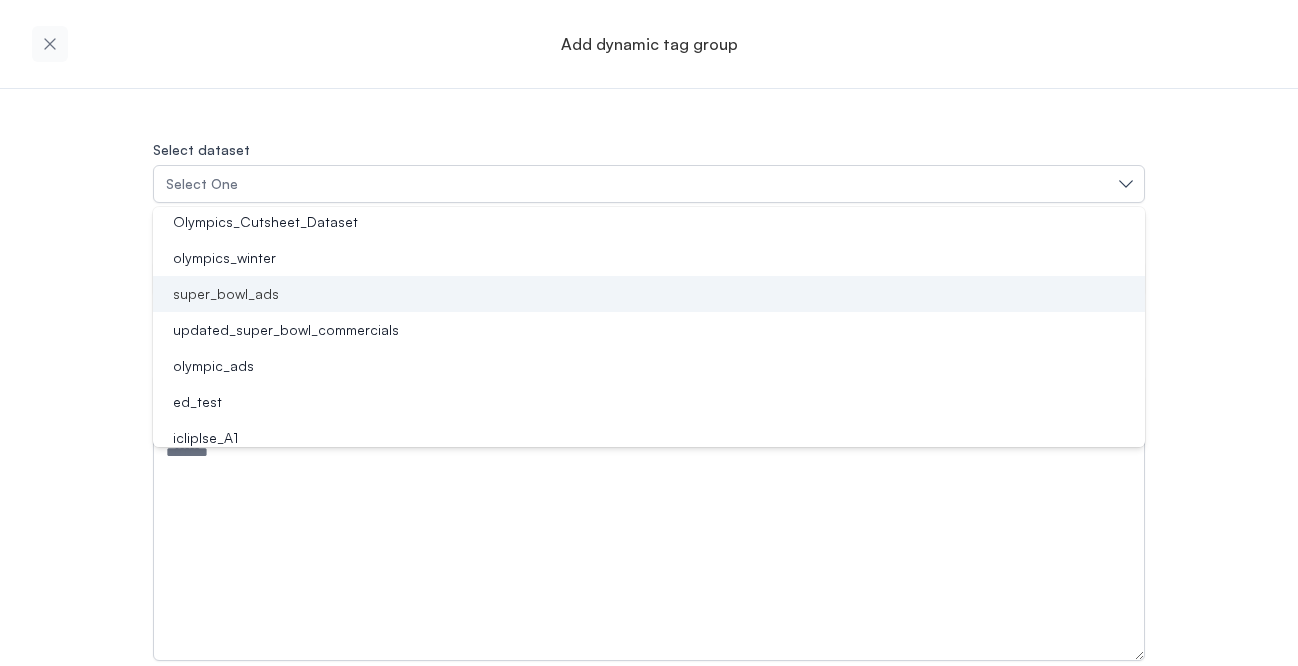 scroll, scrollTop: 62, scrollLeft: 0, axis: vertical 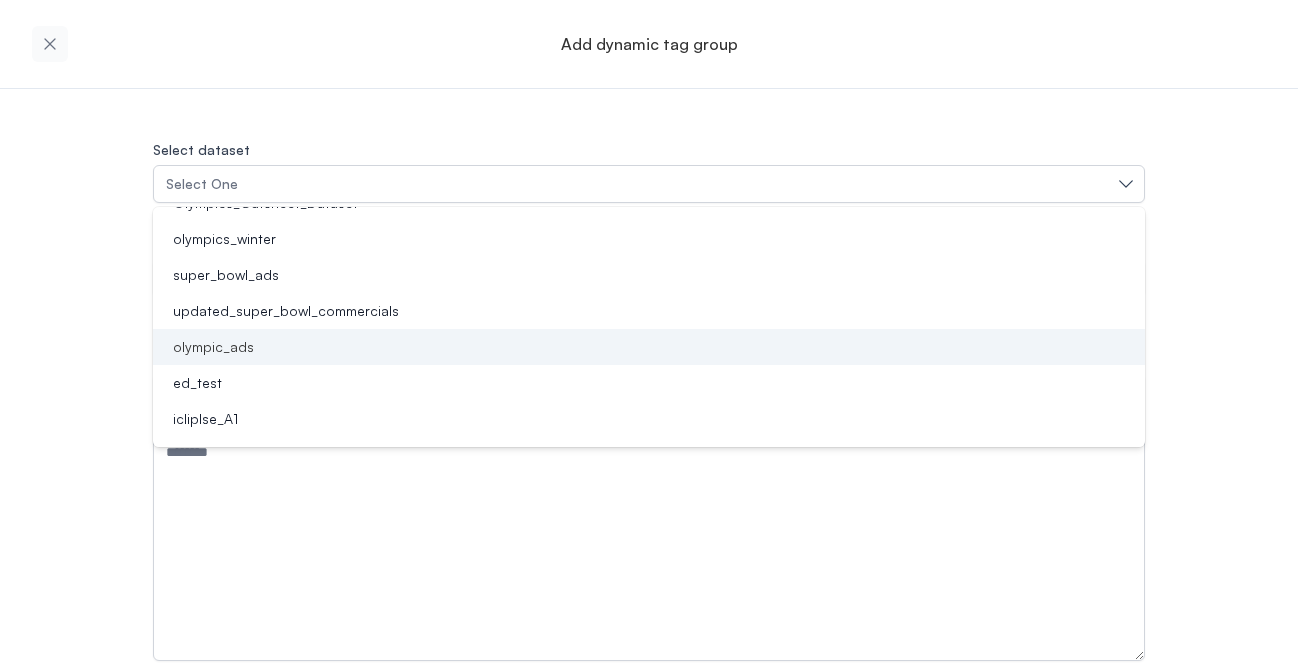 click on "olympic_ads" at bounding box center (637, 347) 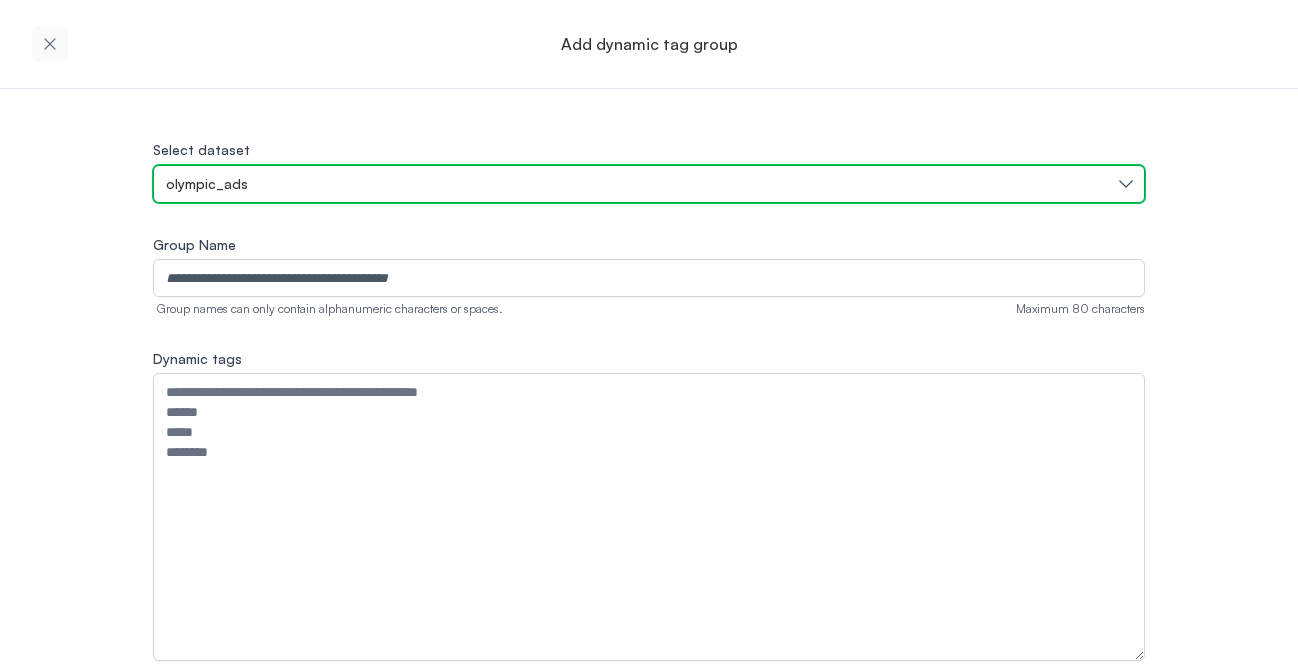 click on "olympic_ads" at bounding box center [639, 184] 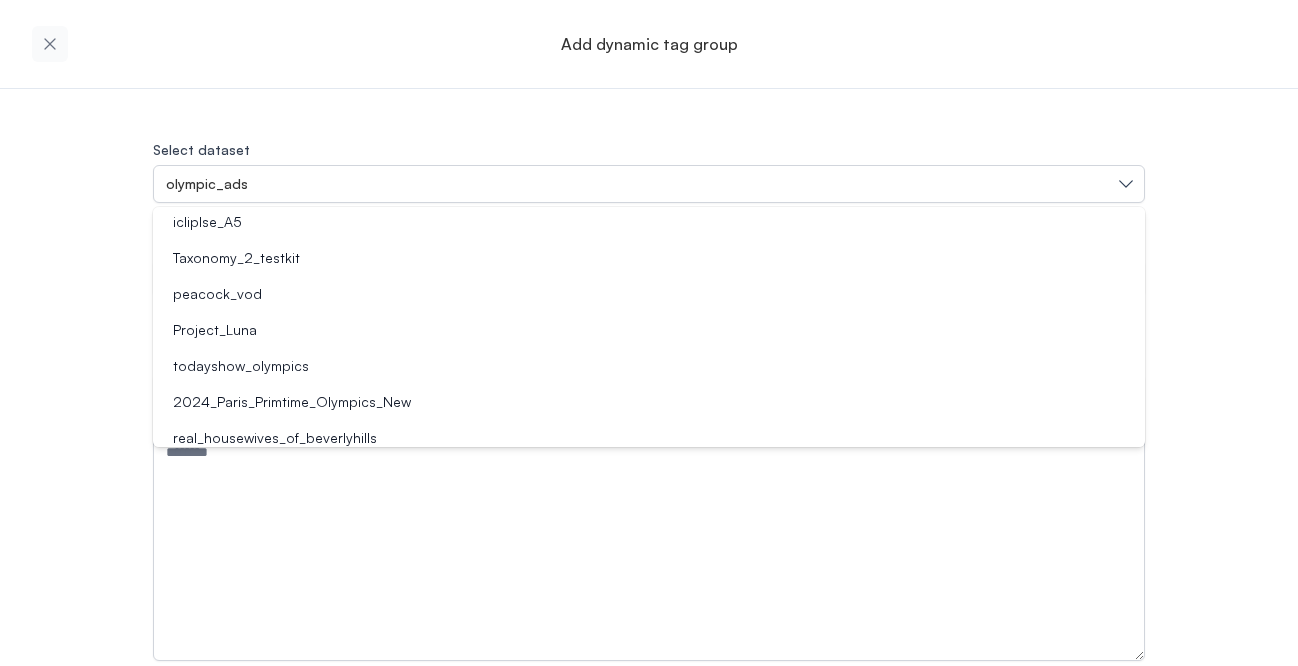 scroll, scrollTop: 300, scrollLeft: 0, axis: vertical 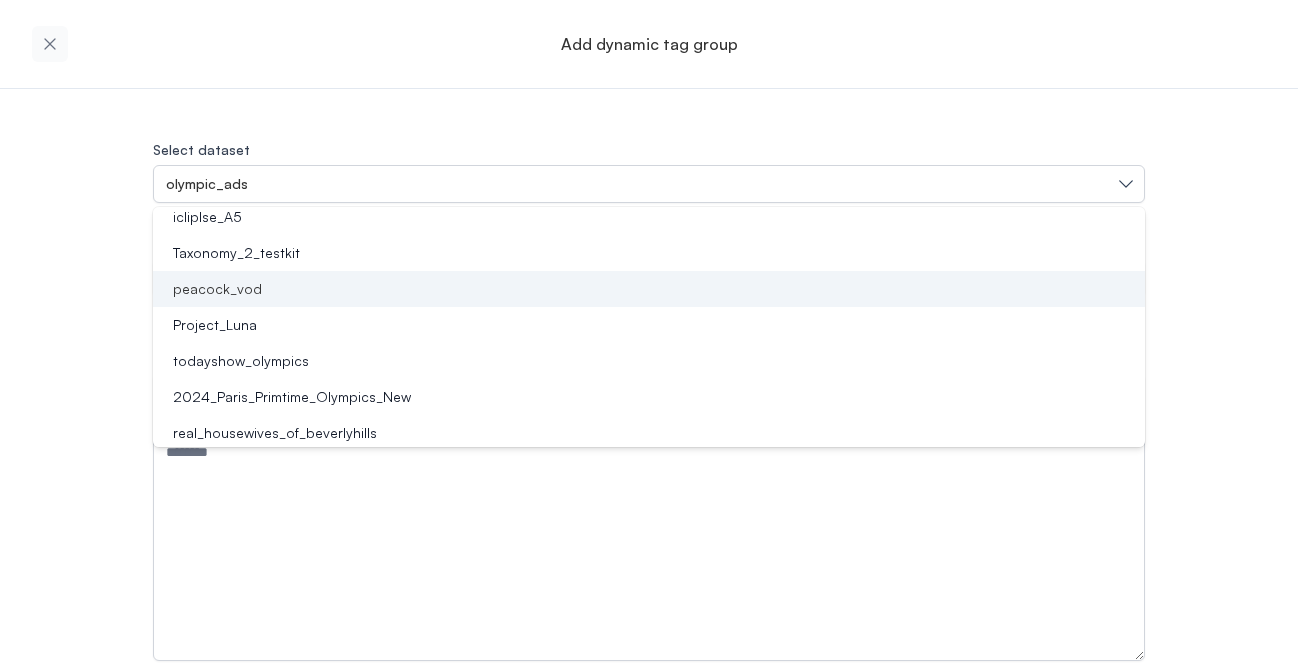 click on "peacock_vod" at bounding box center (637, 289) 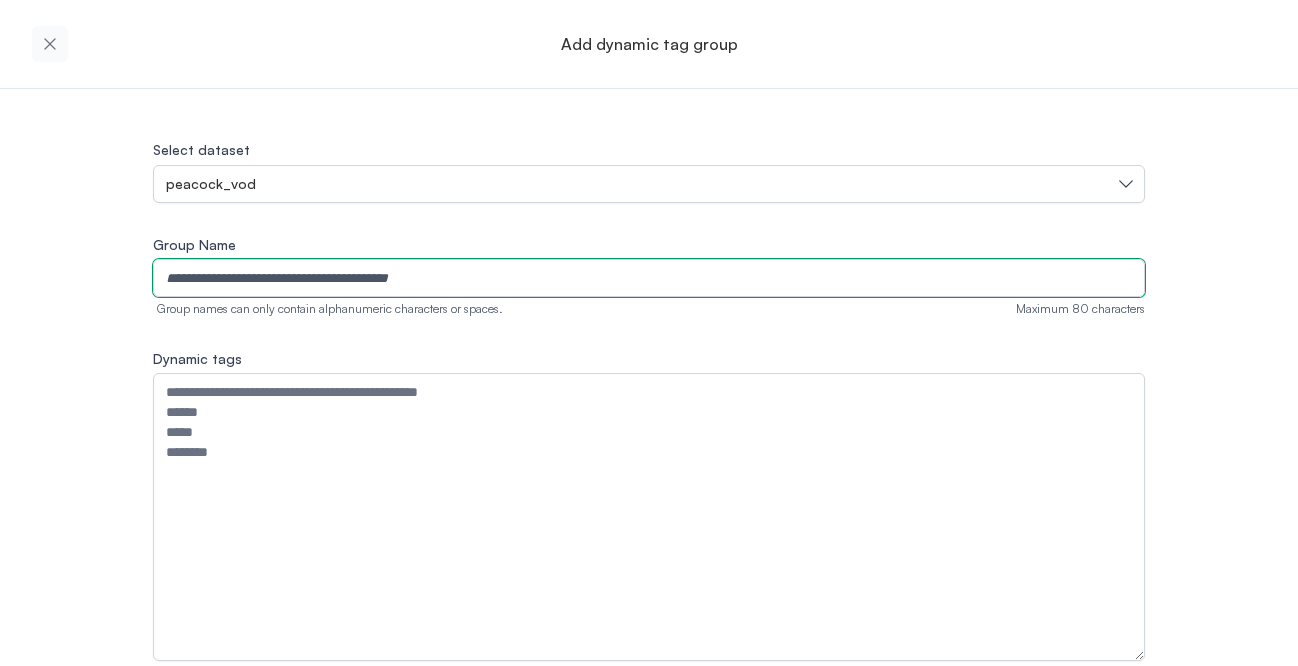 click on "Group Name" at bounding box center [649, 278] 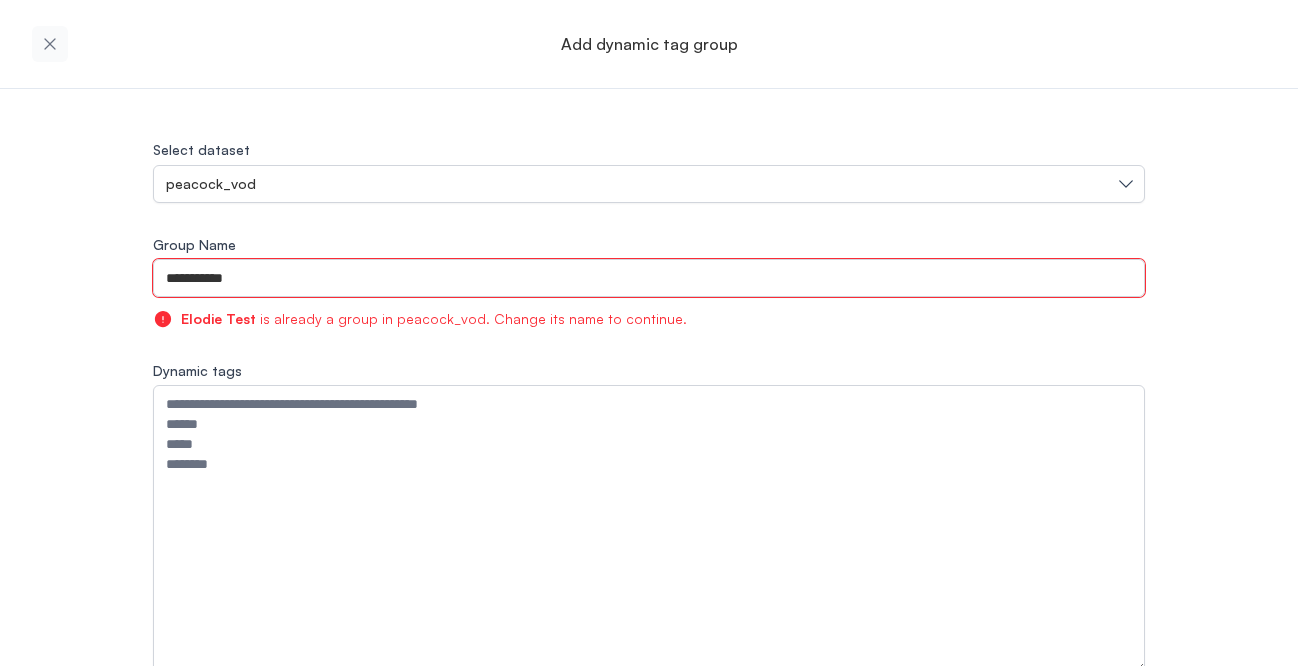 type on "**********" 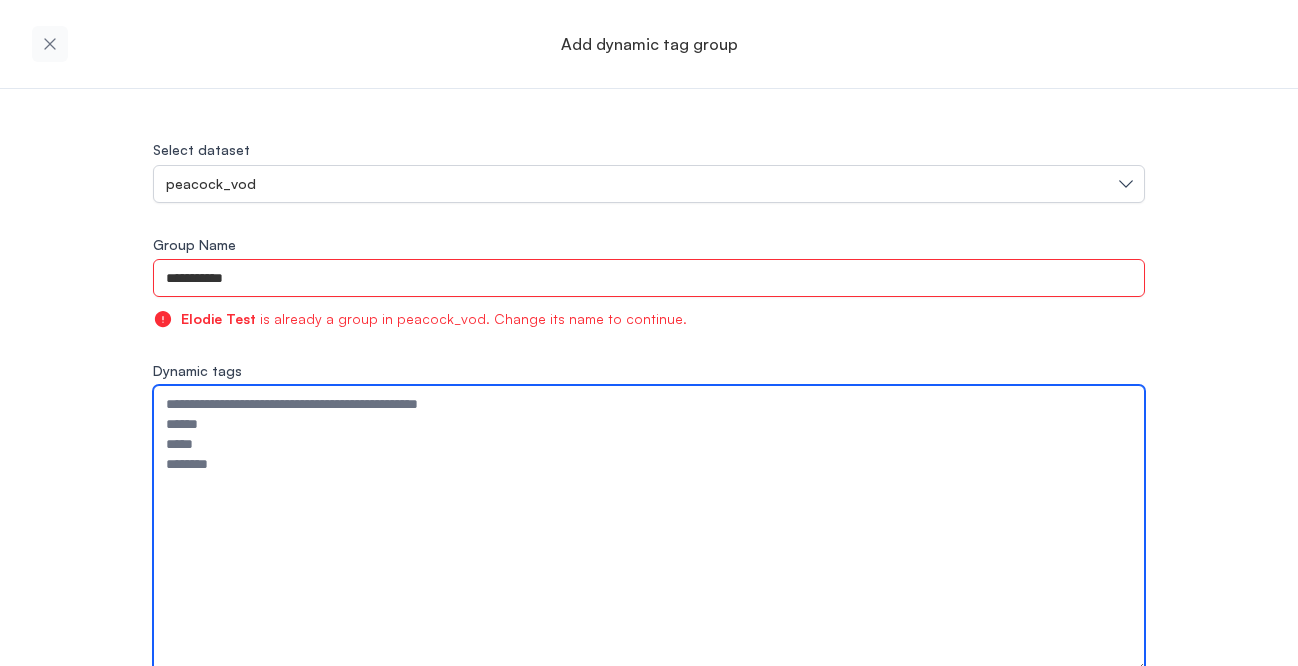 click on "Dynamic tags" at bounding box center [649, 529] 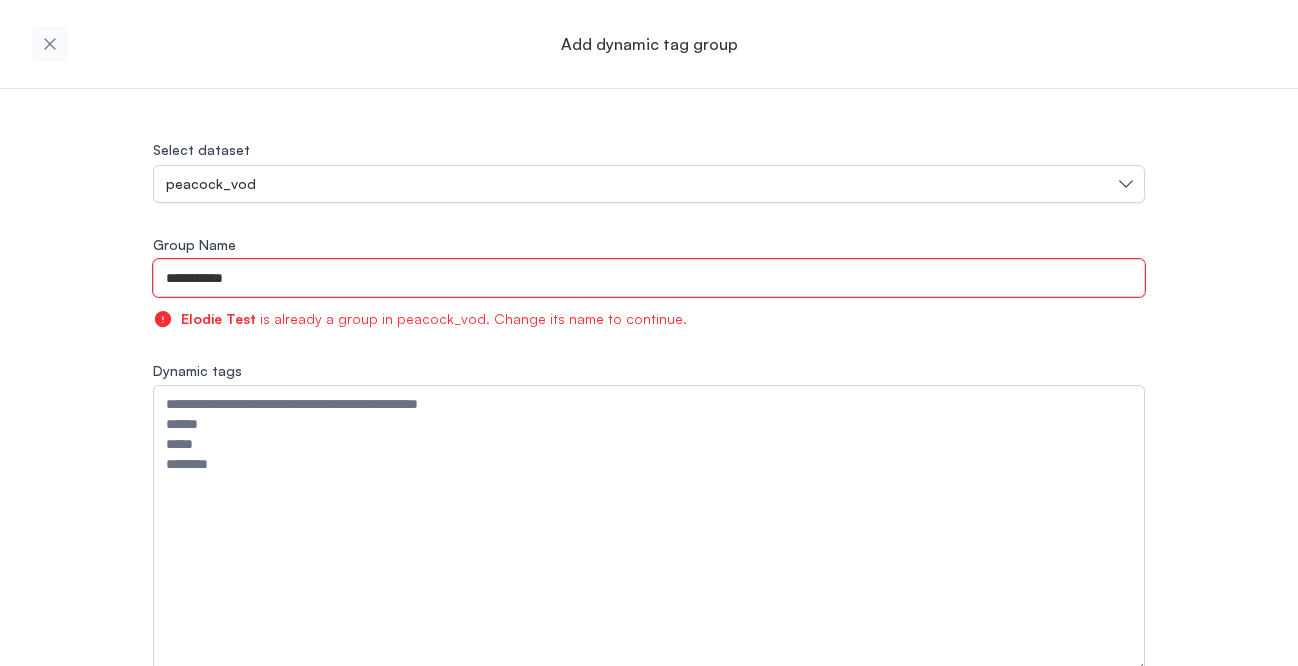 click on "**********" at bounding box center (649, 278) 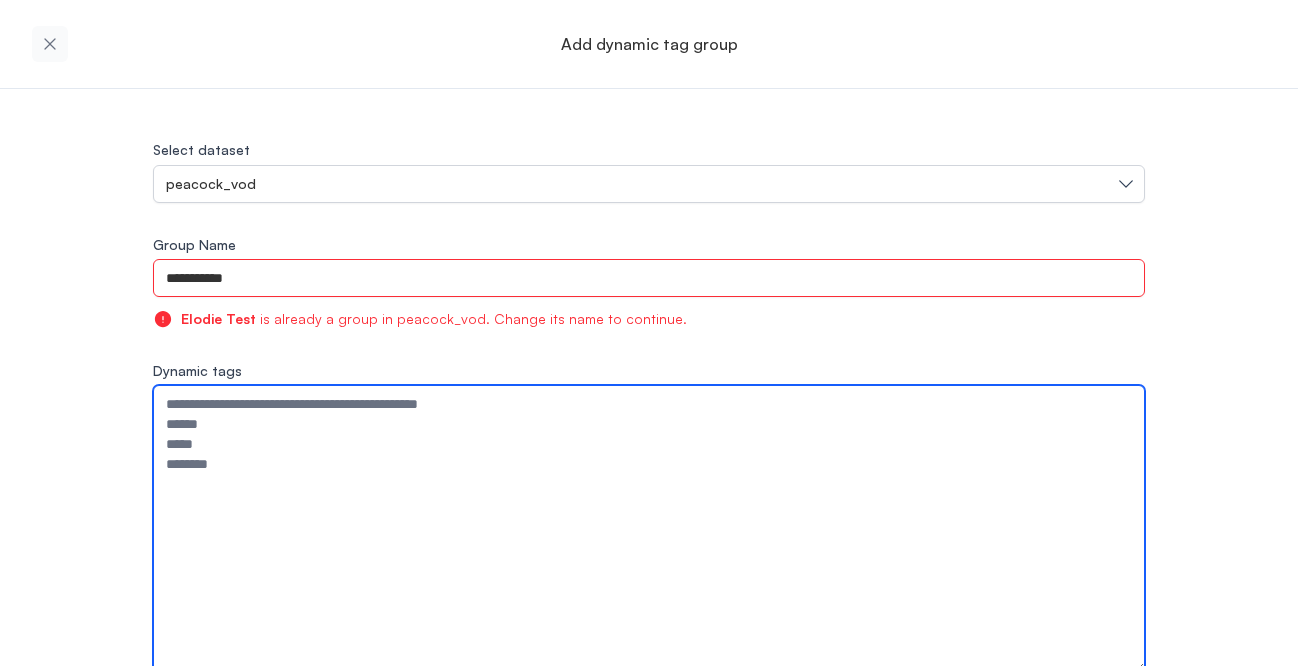click on "Dynamic tags" at bounding box center [649, 529] 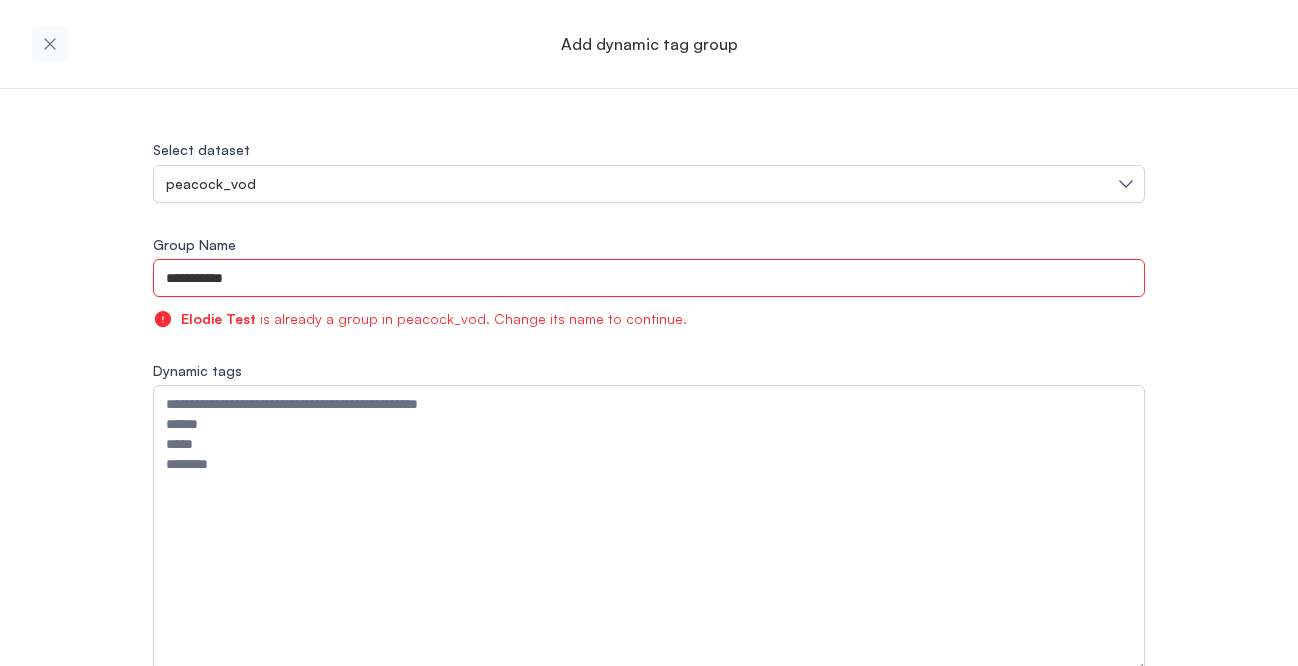 click 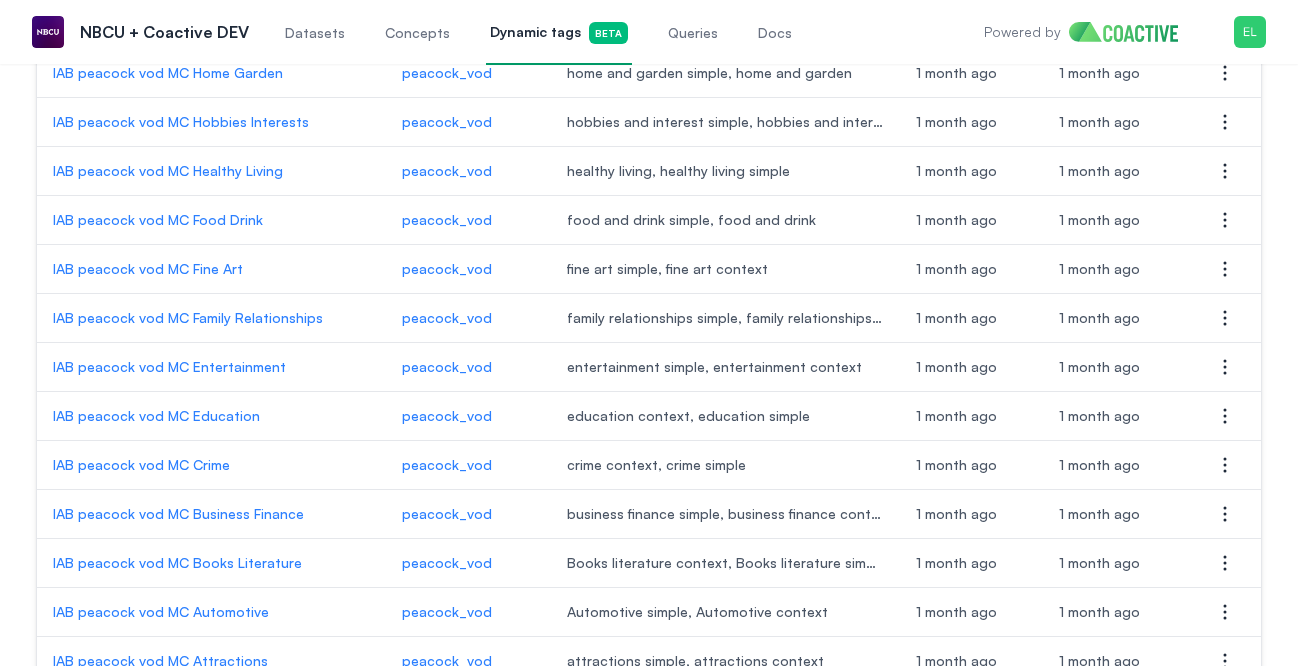 scroll, scrollTop: 2226, scrollLeft: 0, axis: vertical 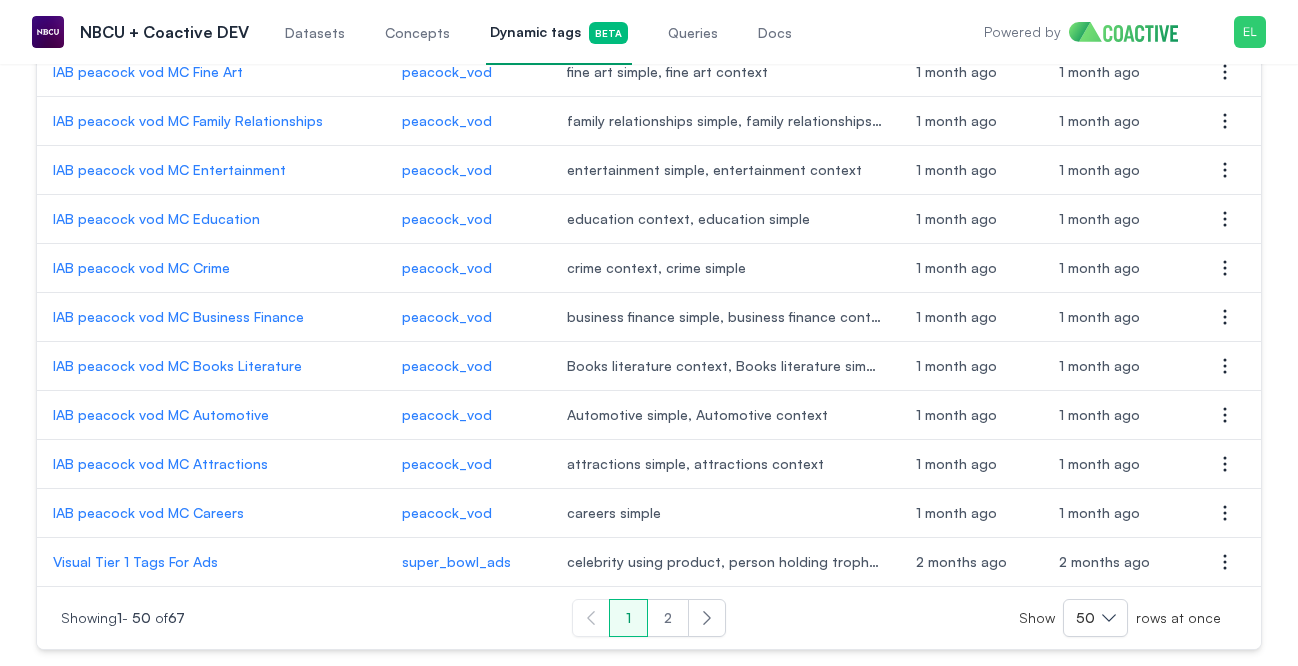 click on "2" at bounding box center (668, 618) 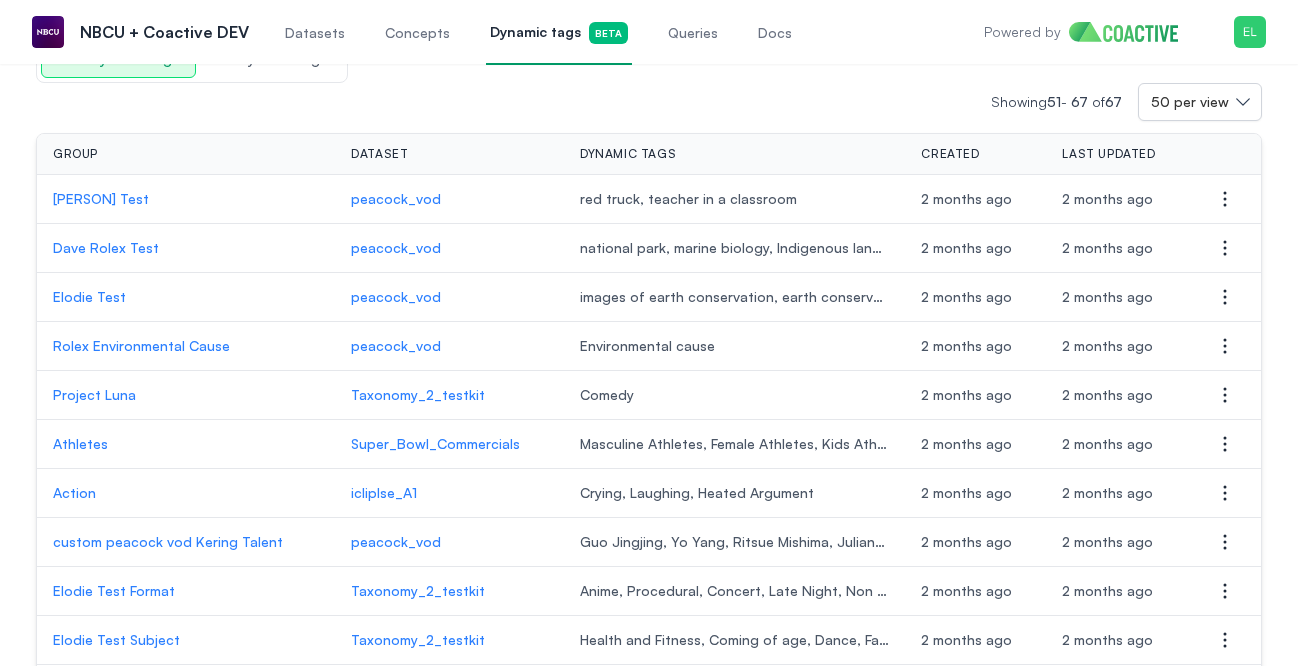 scroll, scrollTop: 190, scrollLeft: 0, axis: vertical 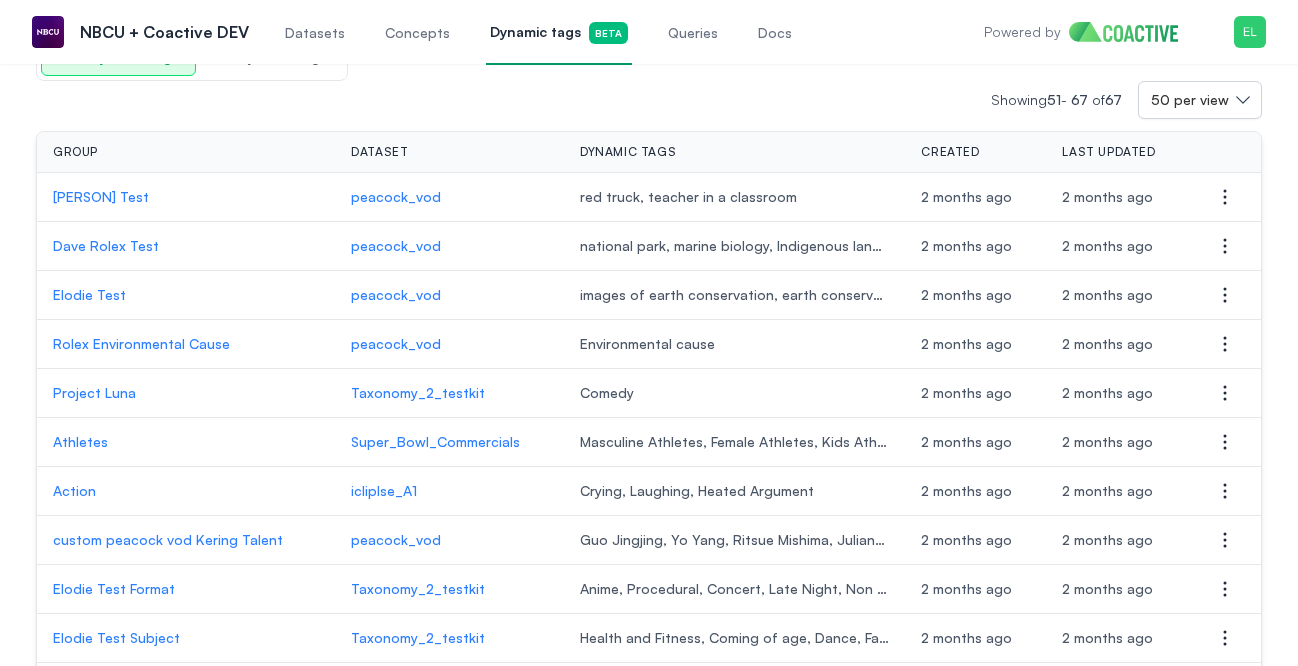 click on "Elodie Test" at bounding box center [186, 295] 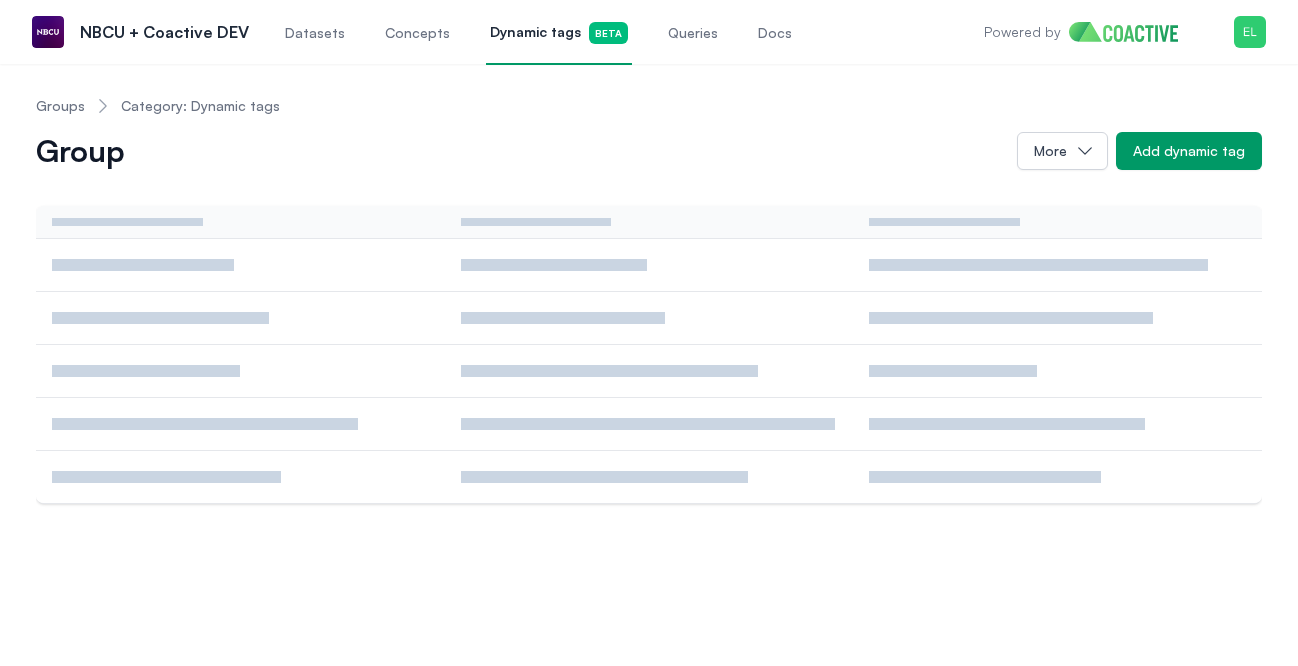 scroll, scrollTop: 0, scrollLeft: 0, axis: both 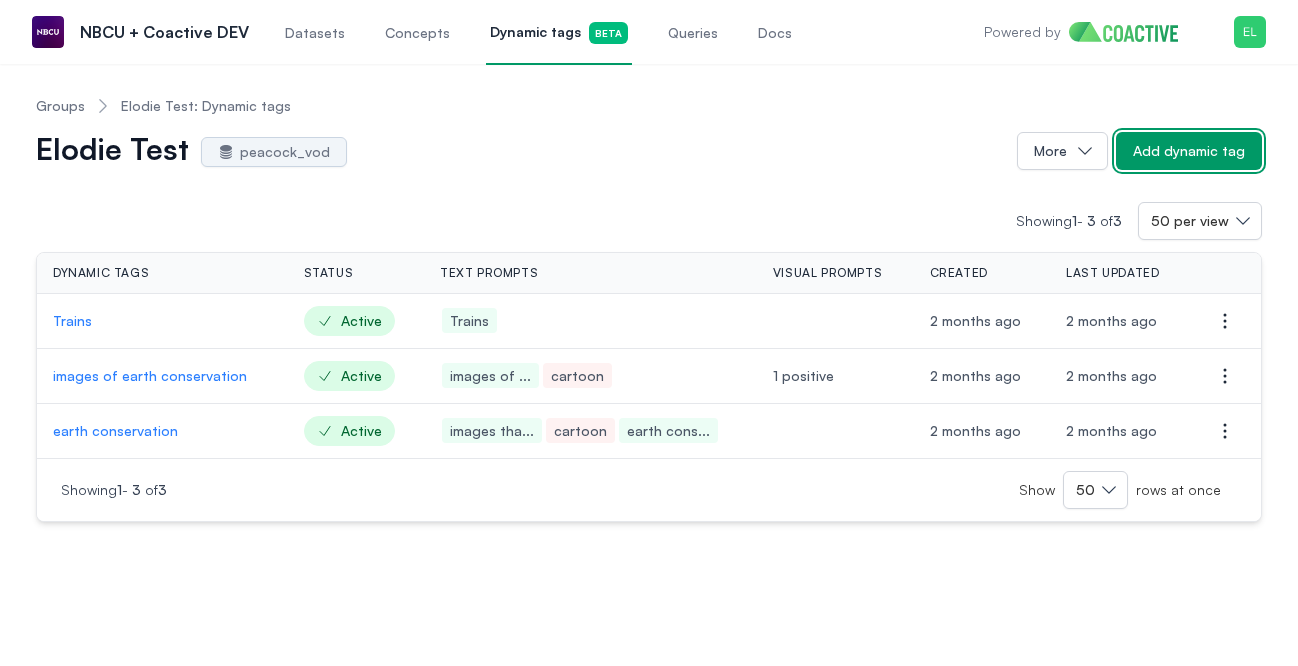 click on "Add dynamic tag" at bounding box center (1189, 151) 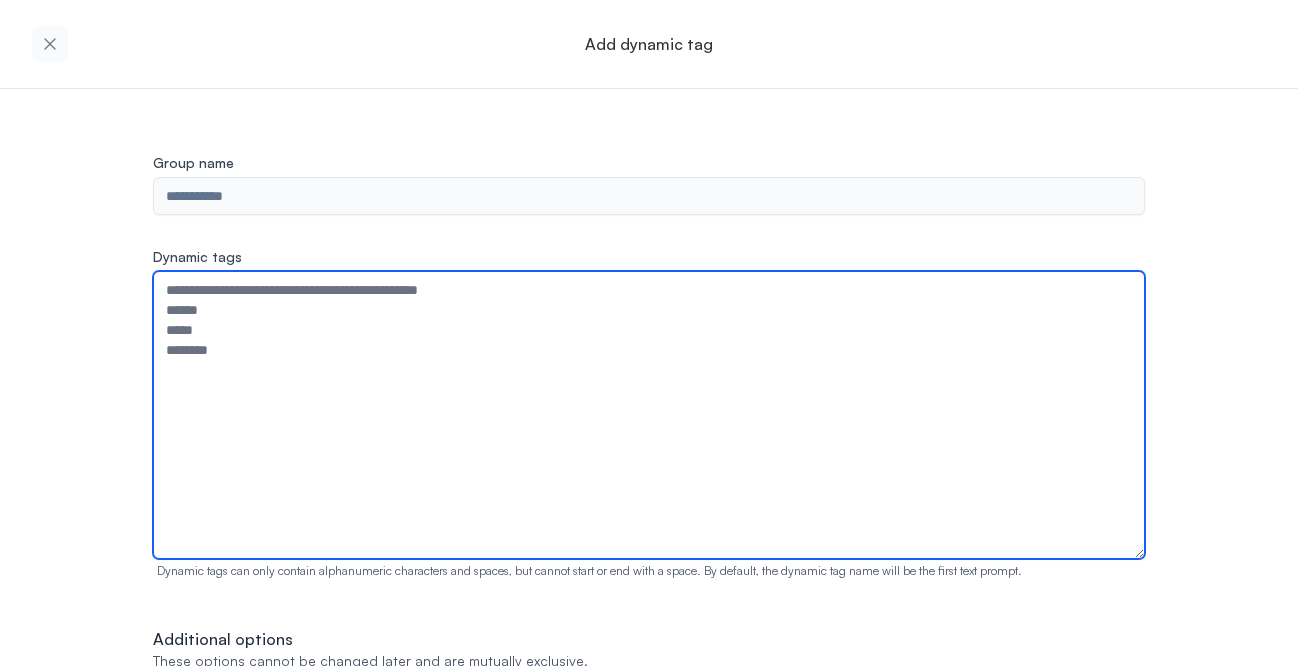 click on "Dynamic tags" at bounding box center (649, 415) 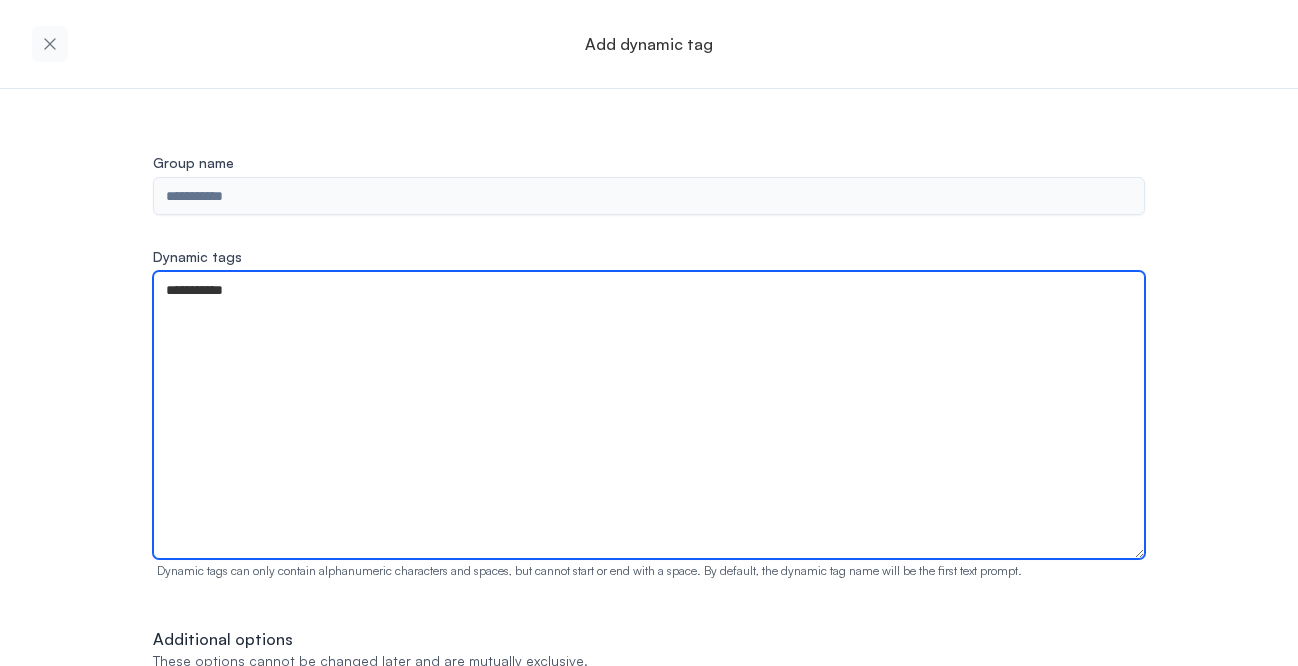 scroll, scrollTop: 107, scrollLeft: 0, axis: vertical 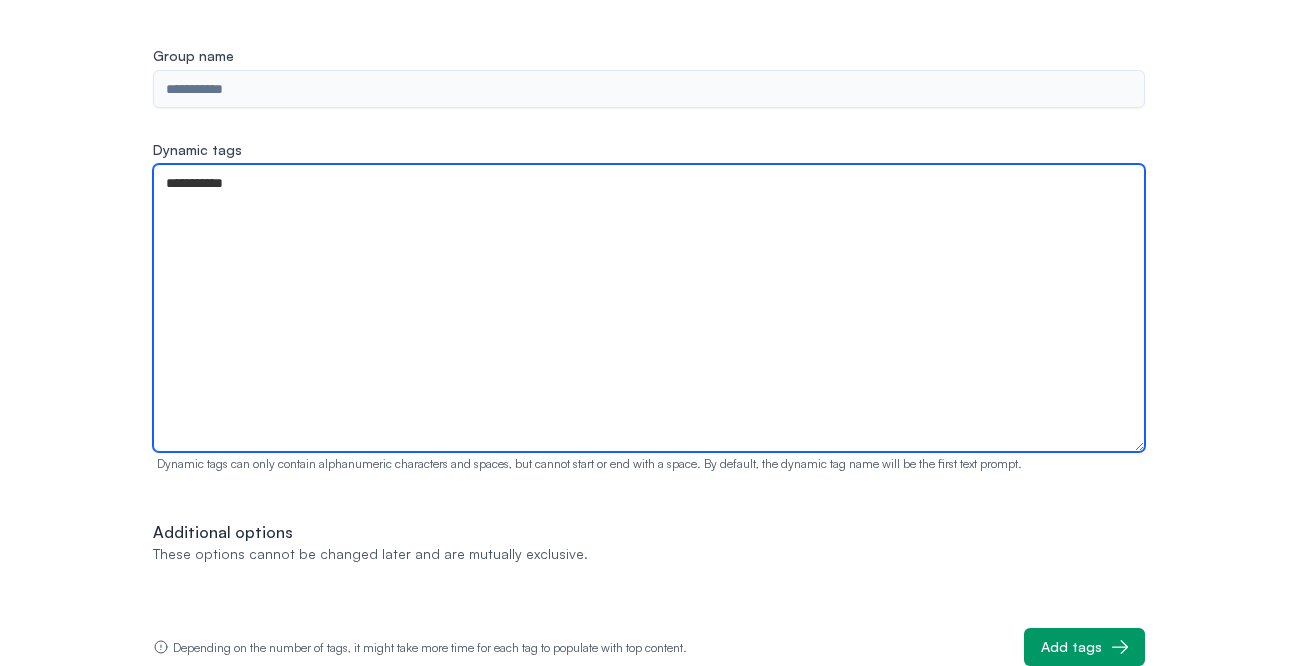 type on "**********" 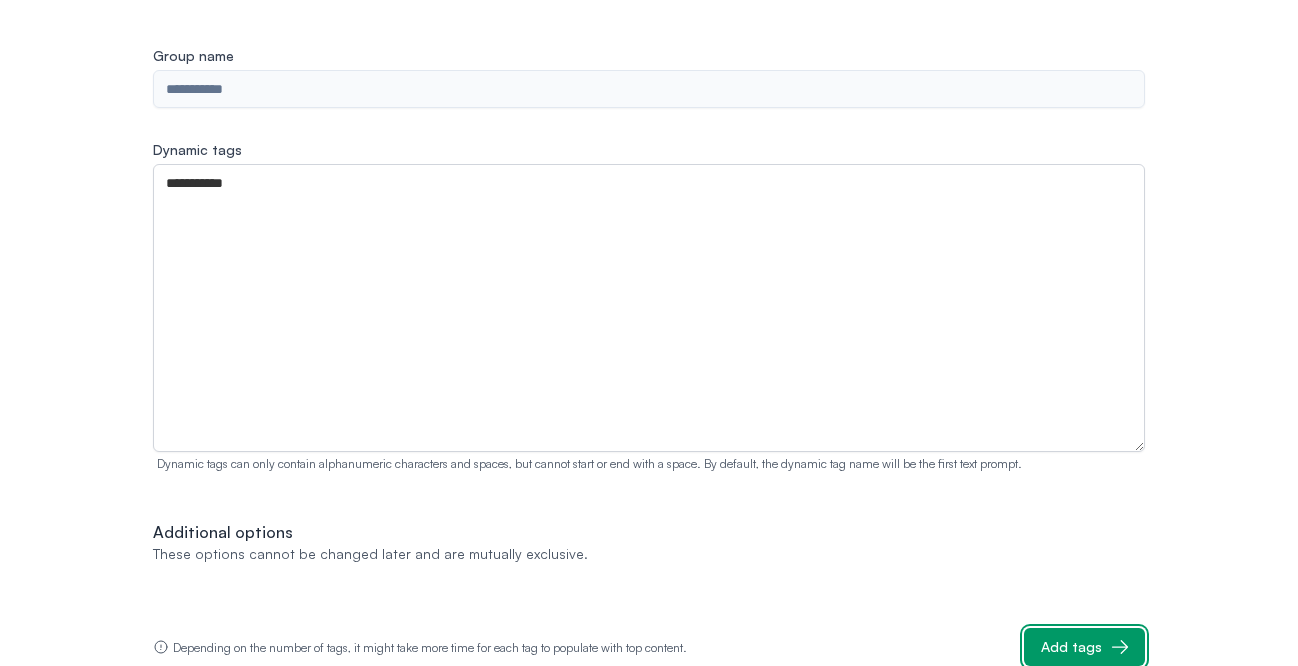 click on "Add tags" at bounding box center (1071, 647) 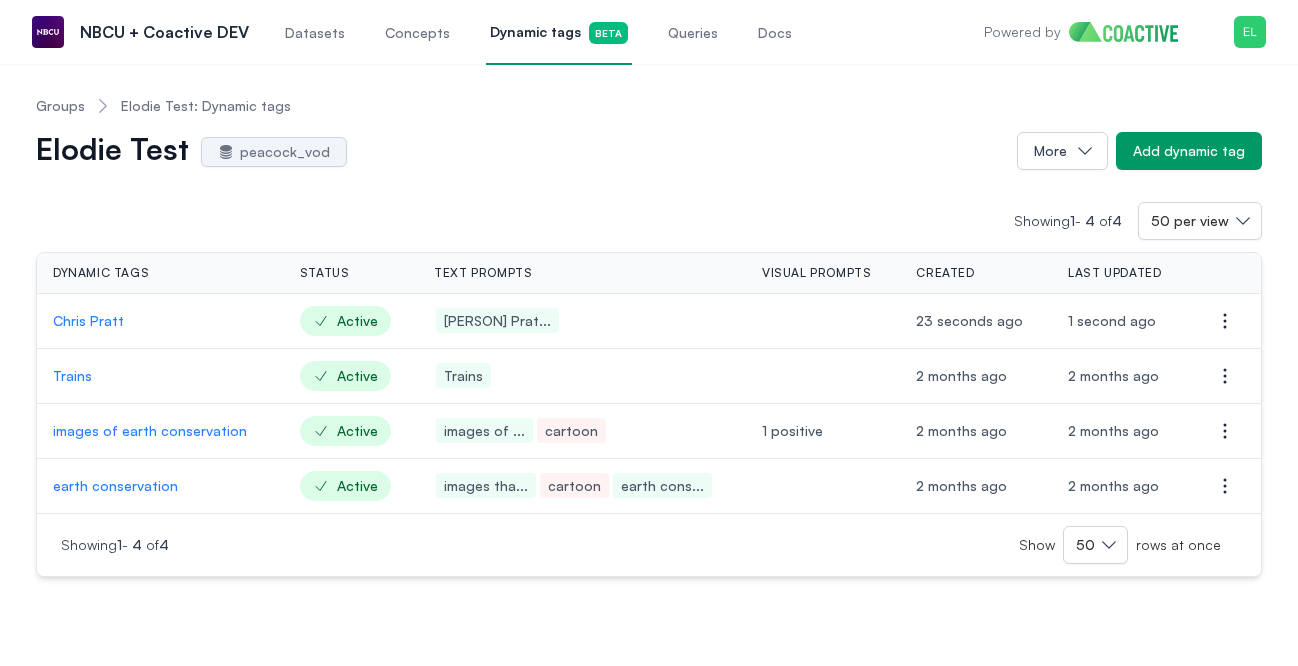 click on "Chris Pratt" at bounding box center (160, 321) 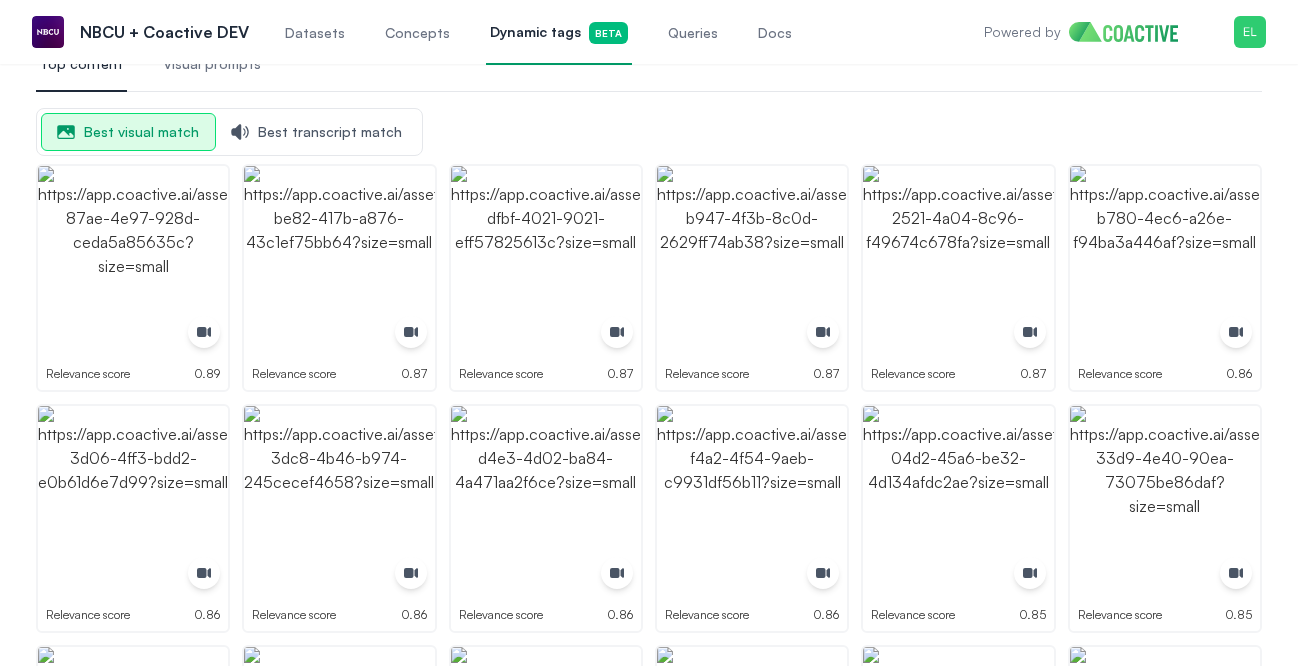scroll, scrollTop: 243, scrollLeft: 0, axis: vertical 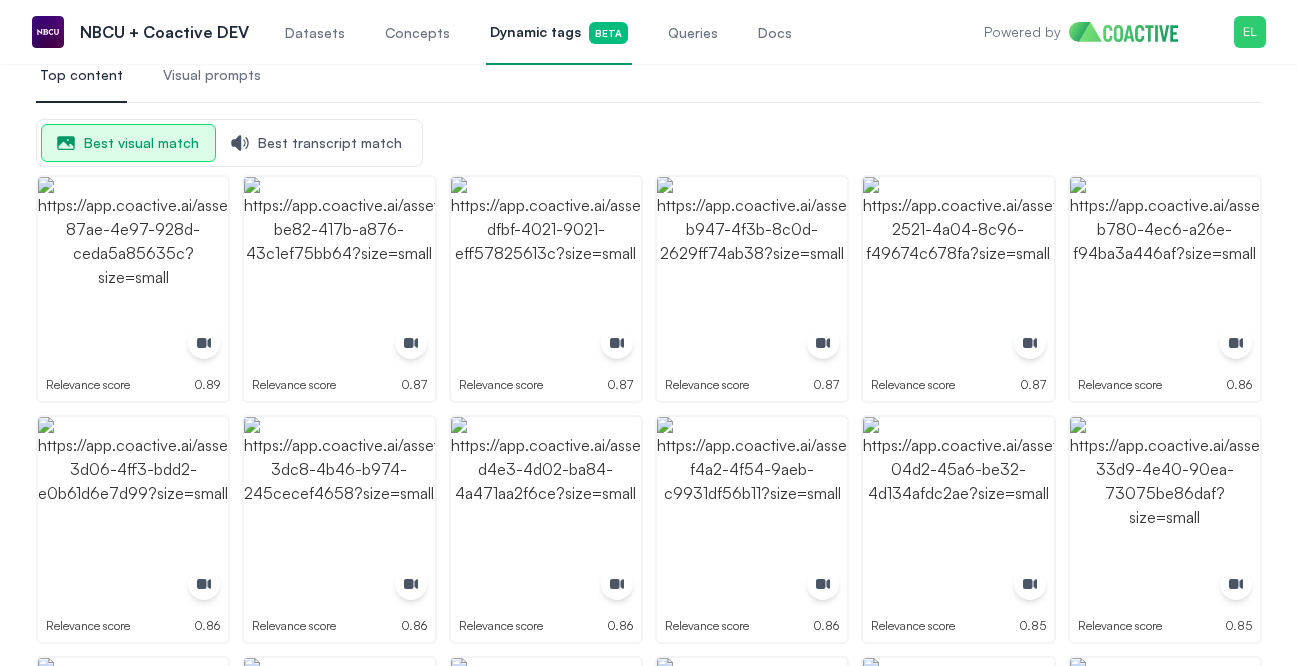 click on "Visual prompts" at bounding box center (212, 75) 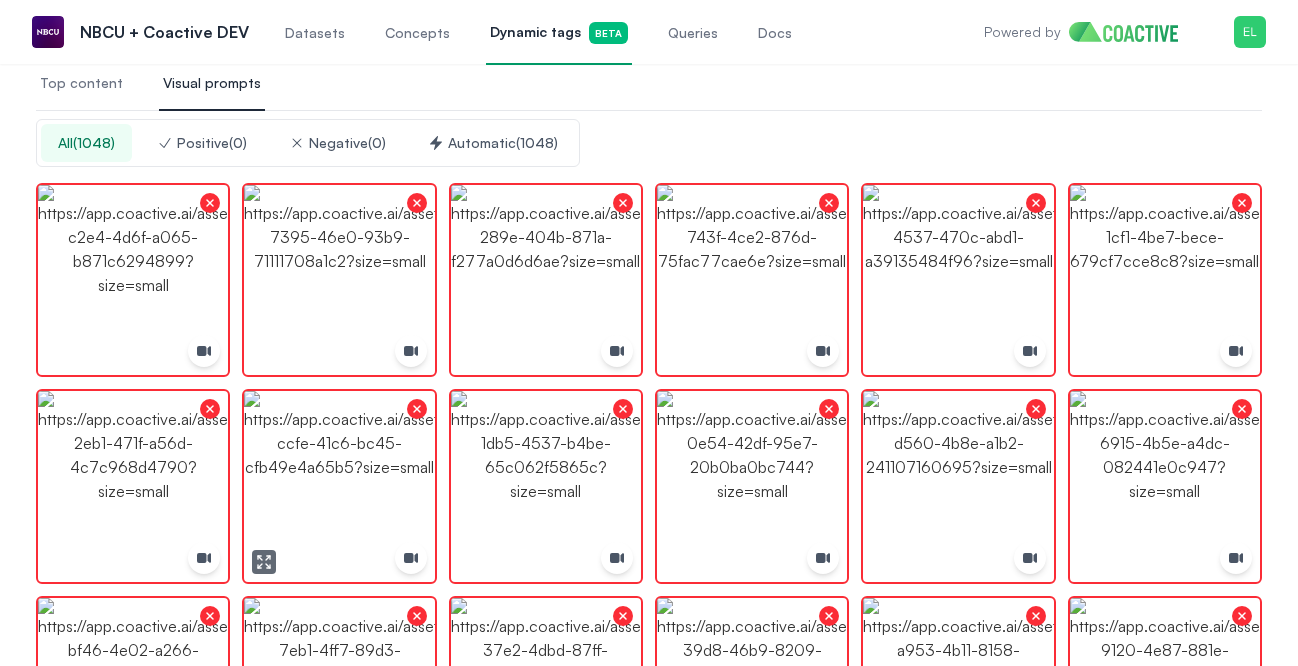 scroll, scrollTop: 233, scrollLeft: 0, axis: vertical 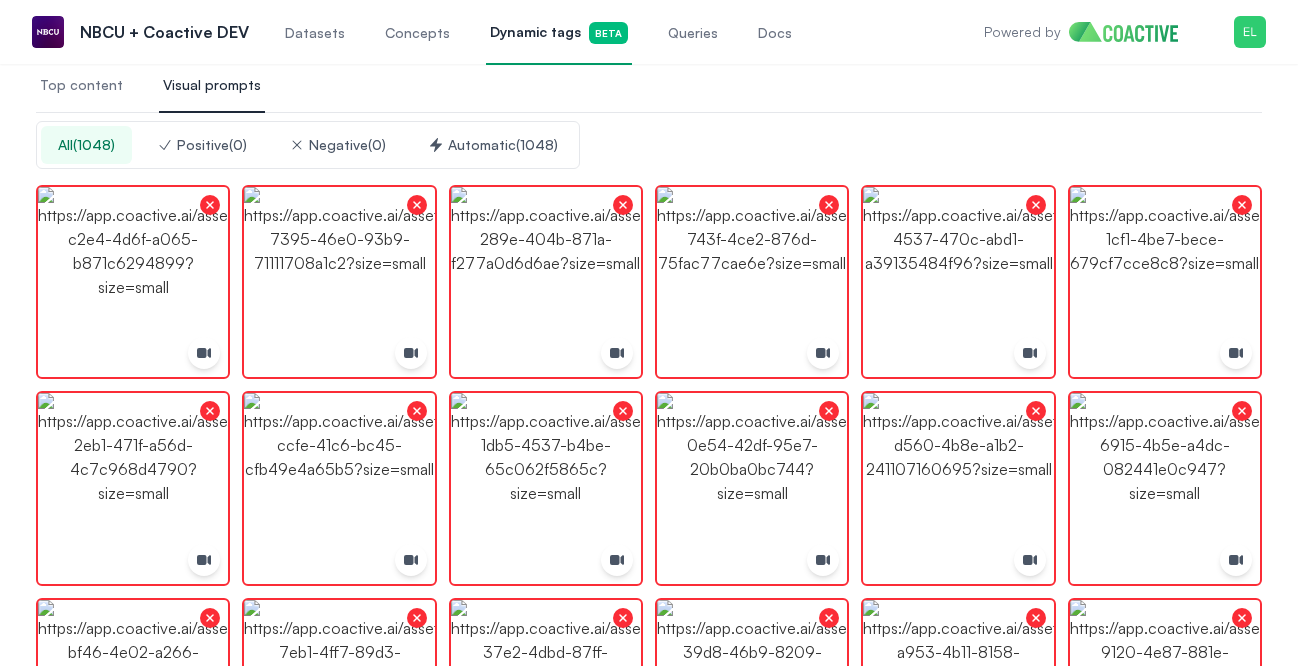 click on "Positive  ( 0 )" at bounding box center (202, 145) 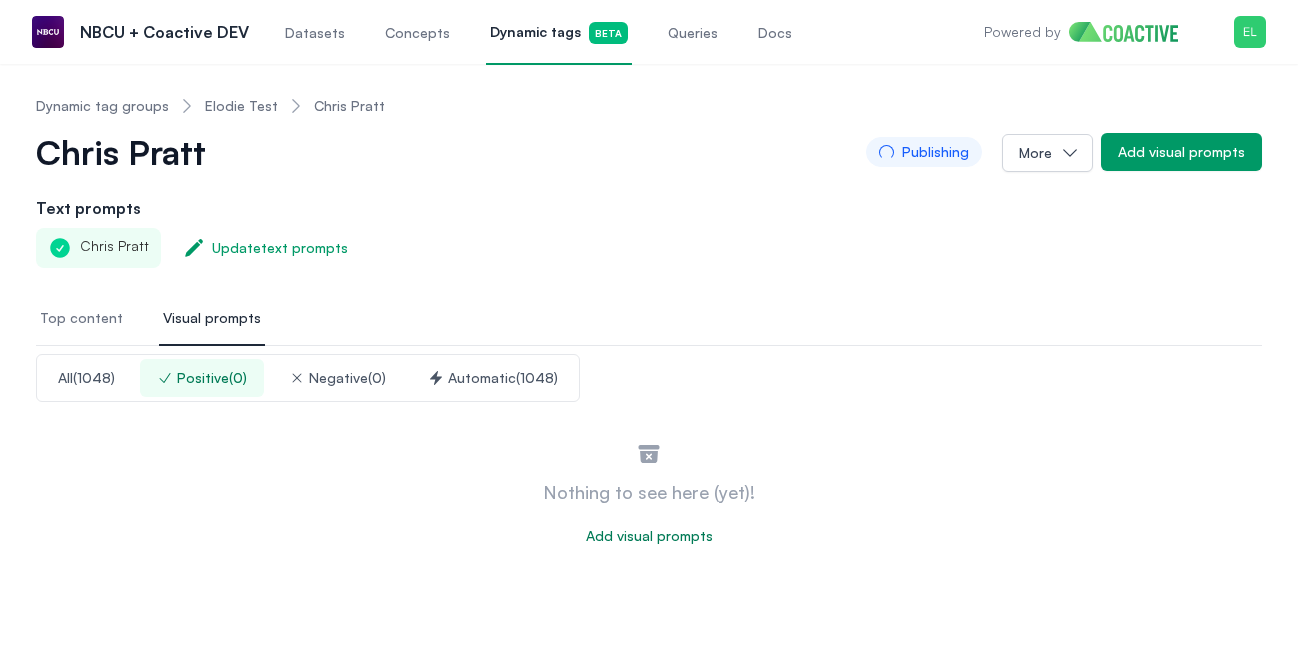 scroll, scrollTop: 0, scrollLeft: 0, axis: both 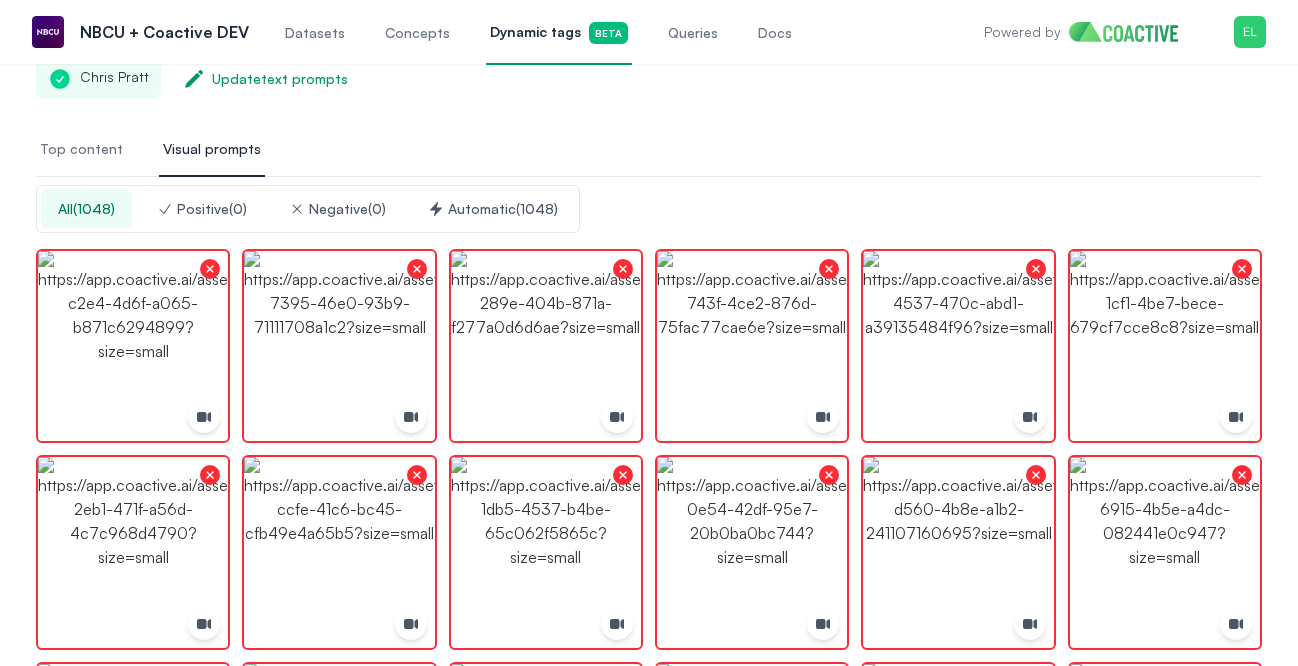 click on "Automatic  ( 1048 )" at bounding box center (493, 209) 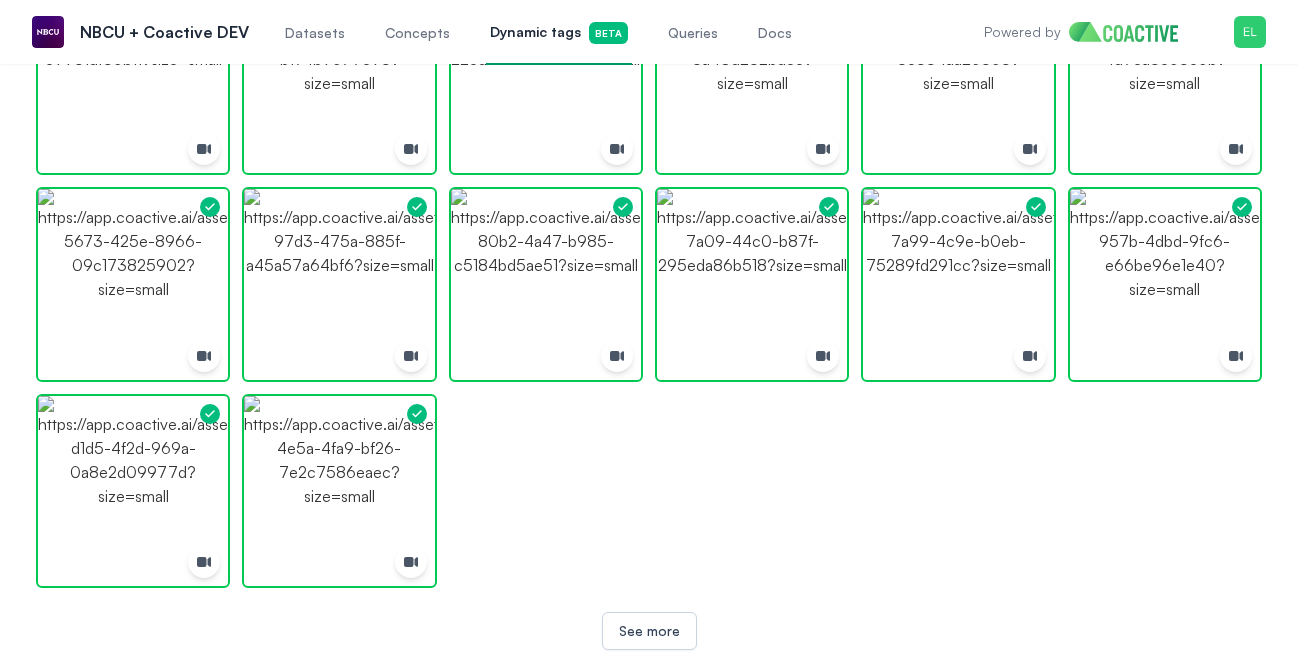 scroll, scrollTop: 1674, scrollLeft: 0, axis: vertical 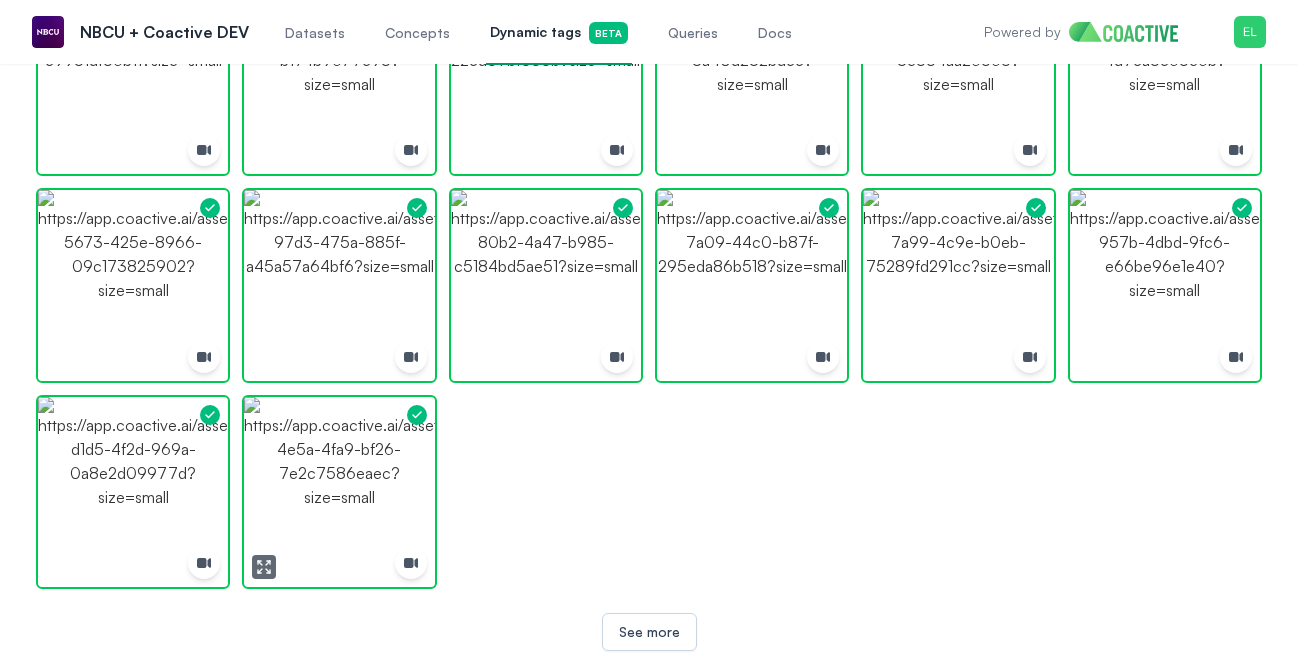 click at bounding box center [339, 492] 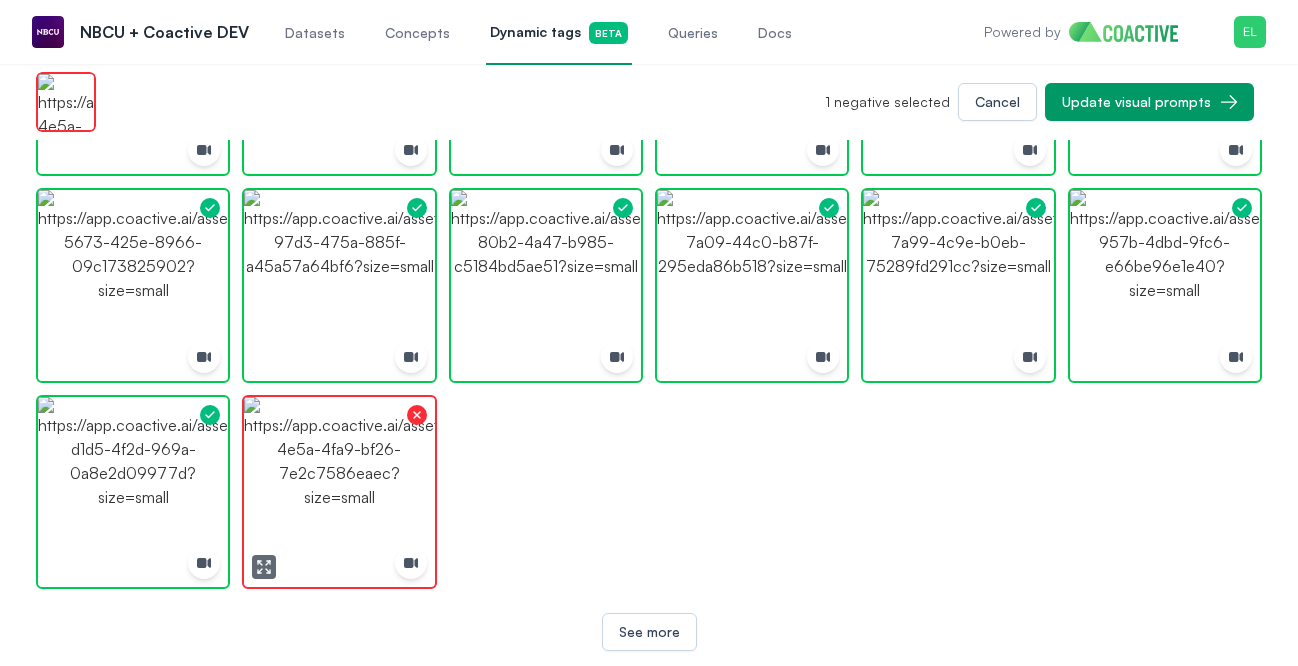 click at bounding box center [339, 492] 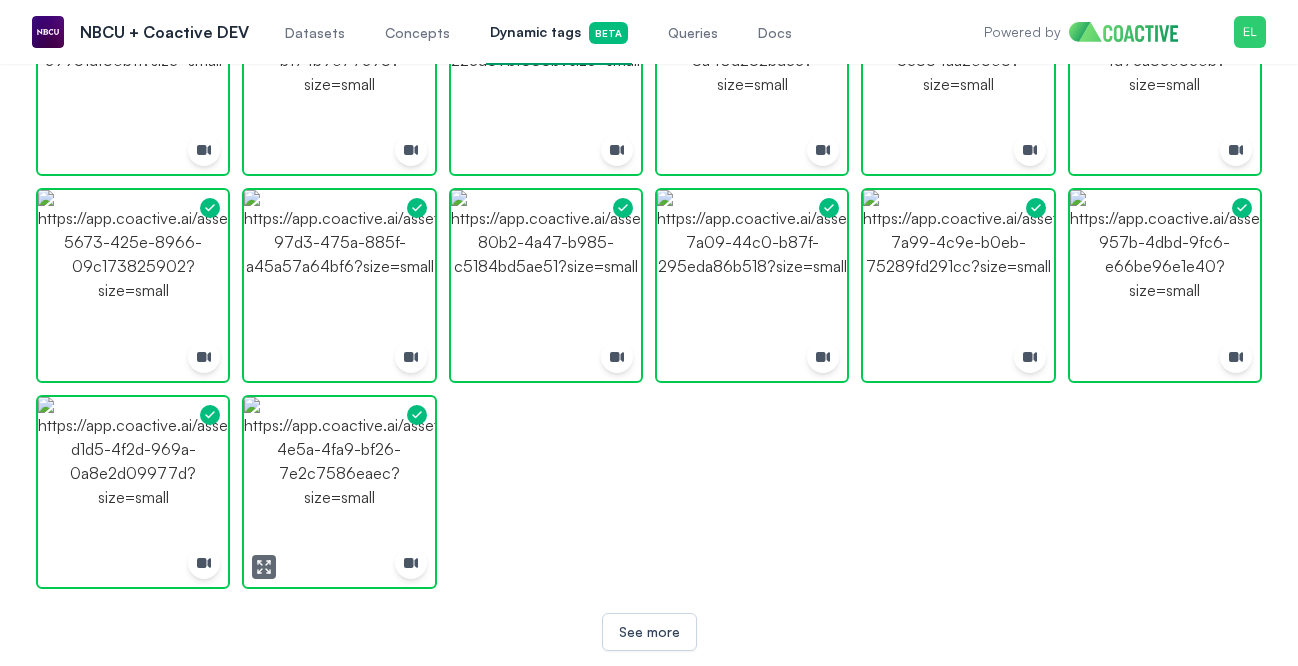 click 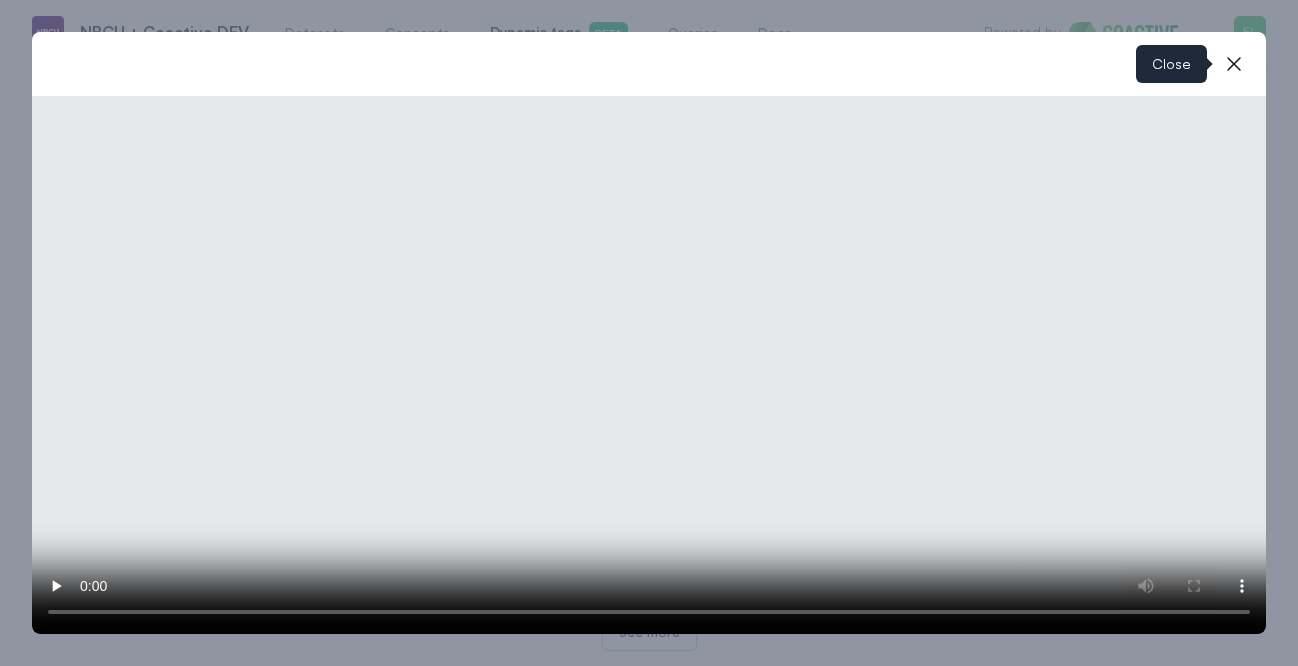 click 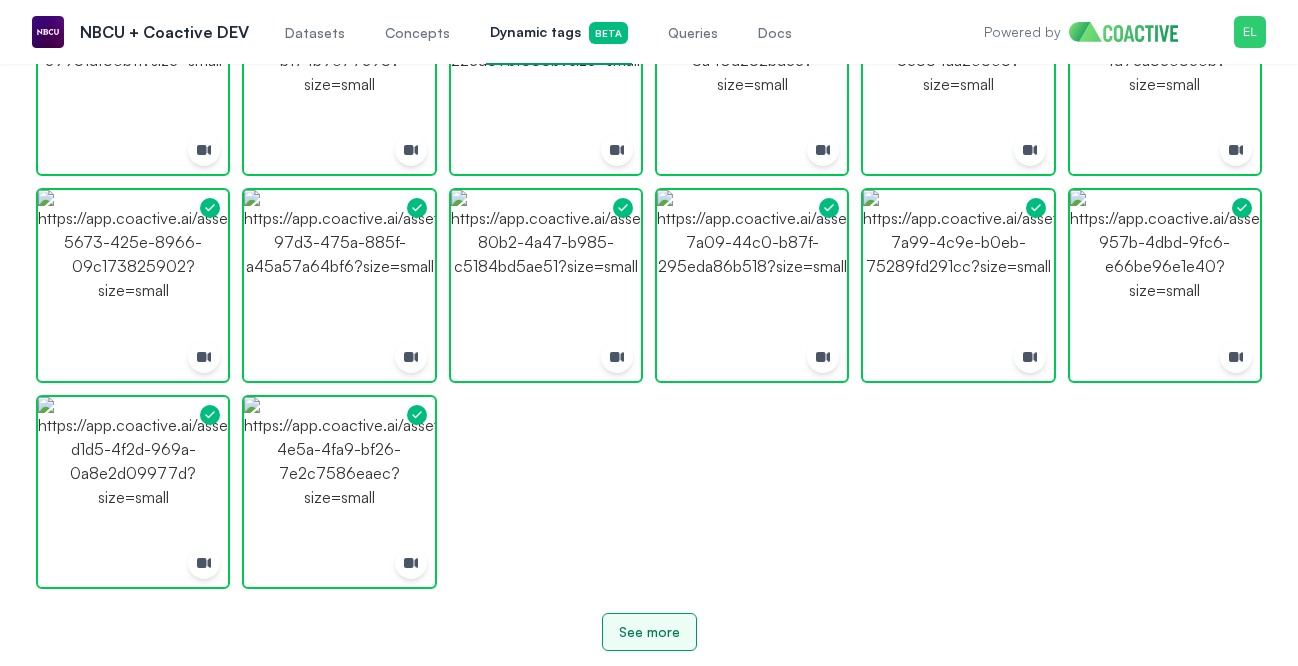 click on "See more" at bounding box center (649, 632) 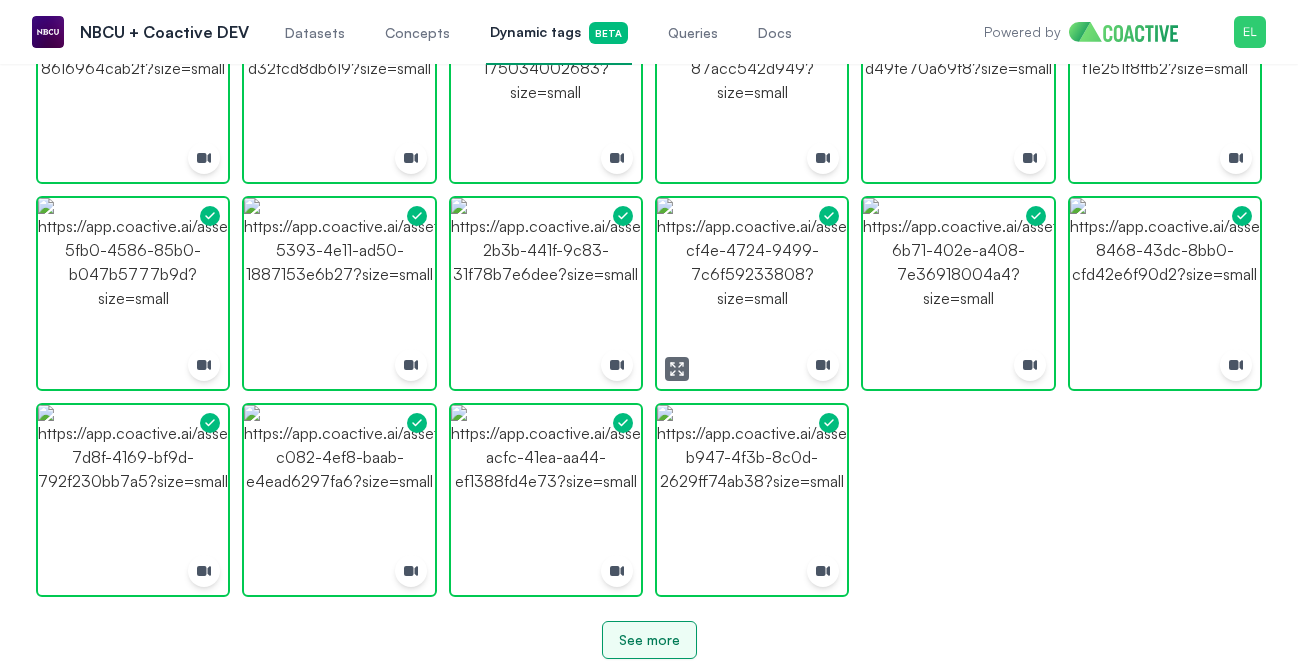 scroll, scrollTop: 2294, scrollLeft: 0, axis: vertical 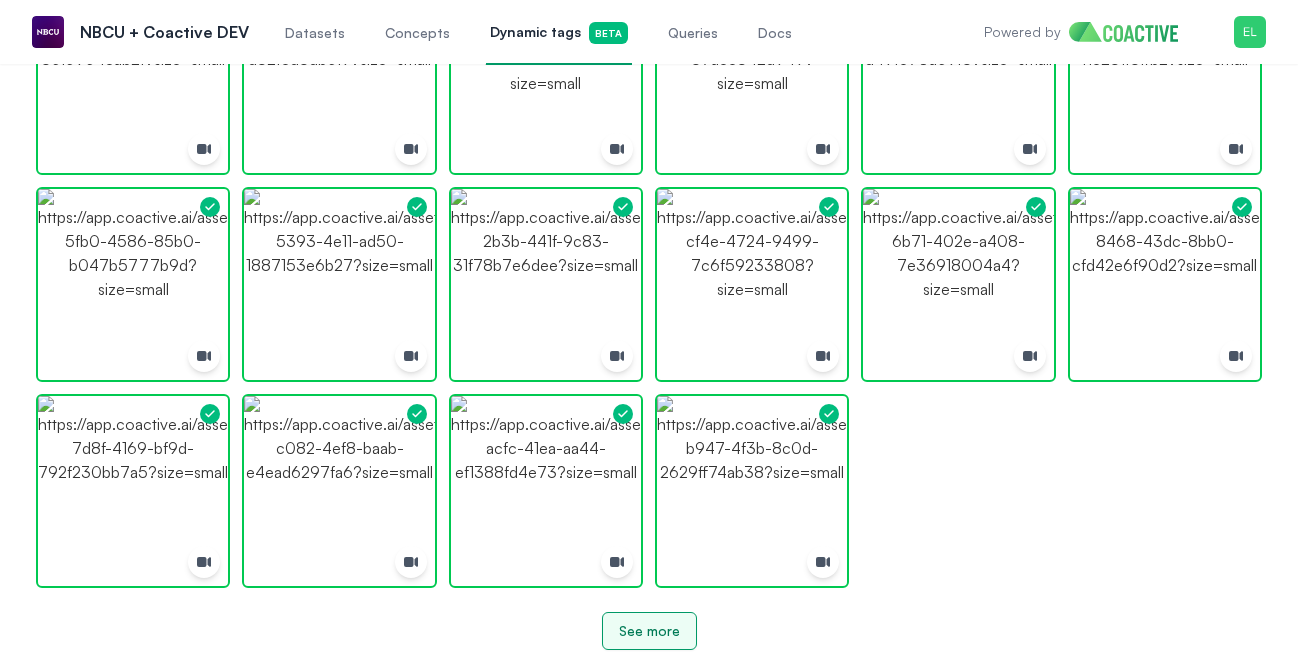 click on "See more" at bounding box center [649, 631] 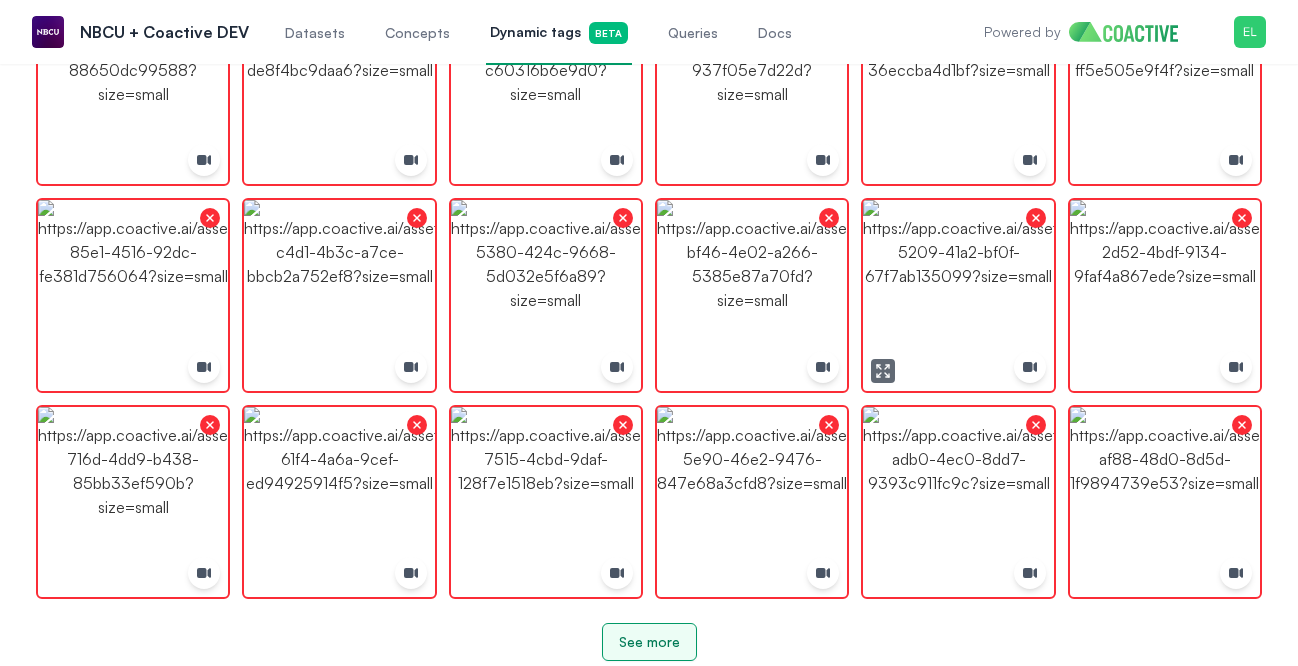 scroll, scrollTop: 3944, scrollLeft: 0, axis: vertical 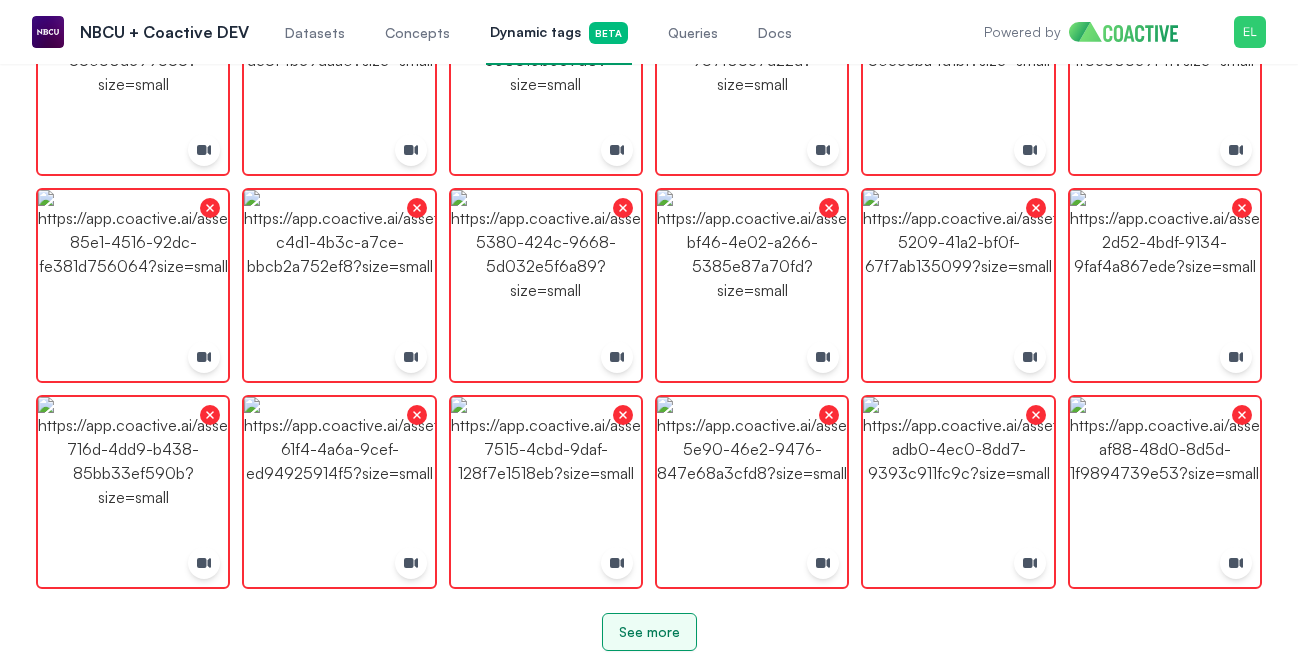 click on "See more" at bounding box center (649, 632) 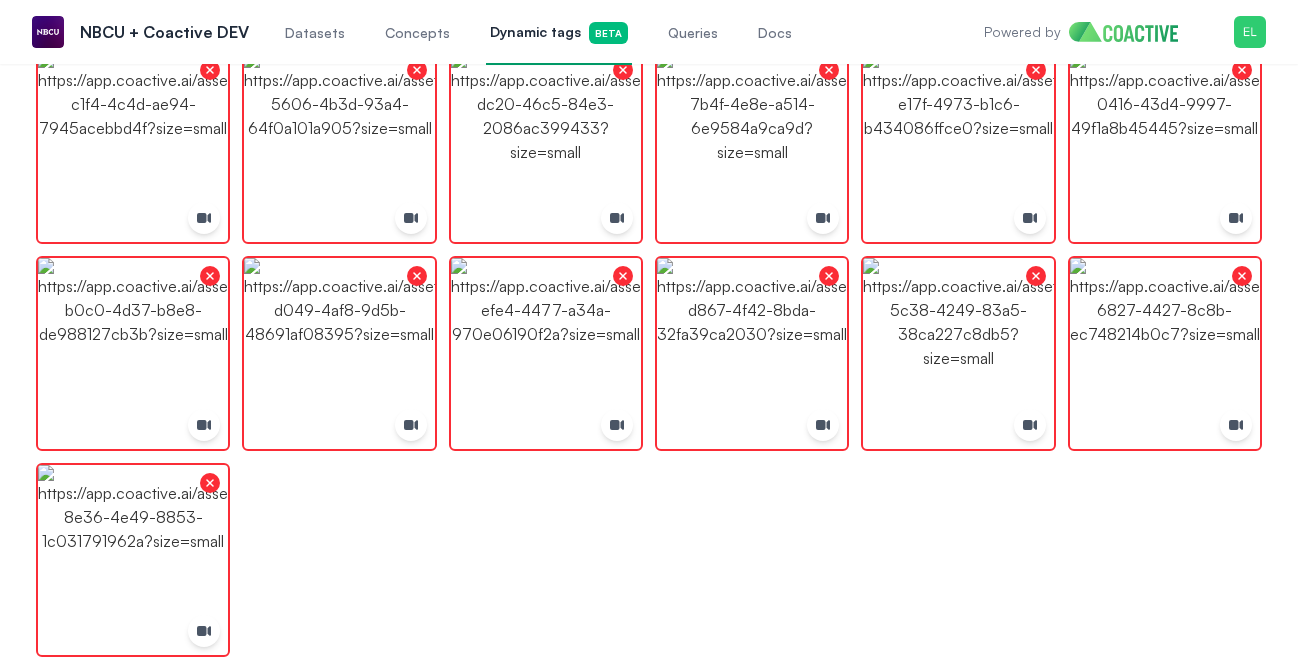 scroll, scrollTop: 5801, scrollLeft: 0, axis: vertical 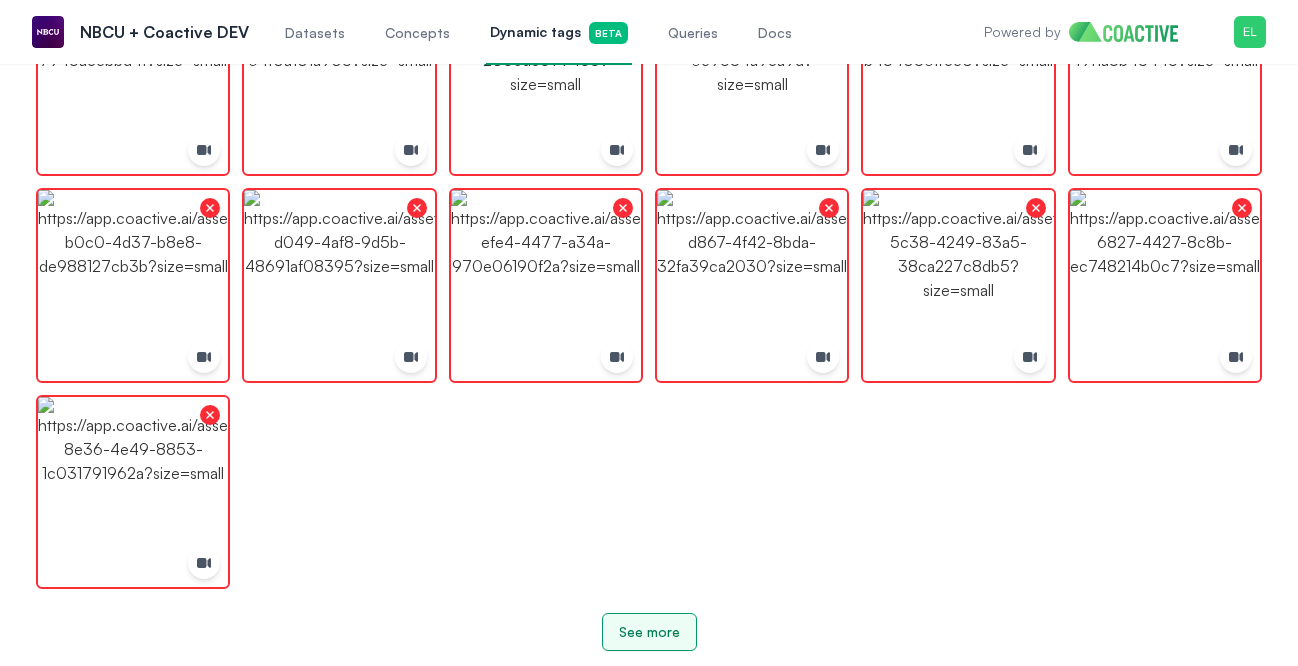click on "See more" at bounding box center (649, 632) 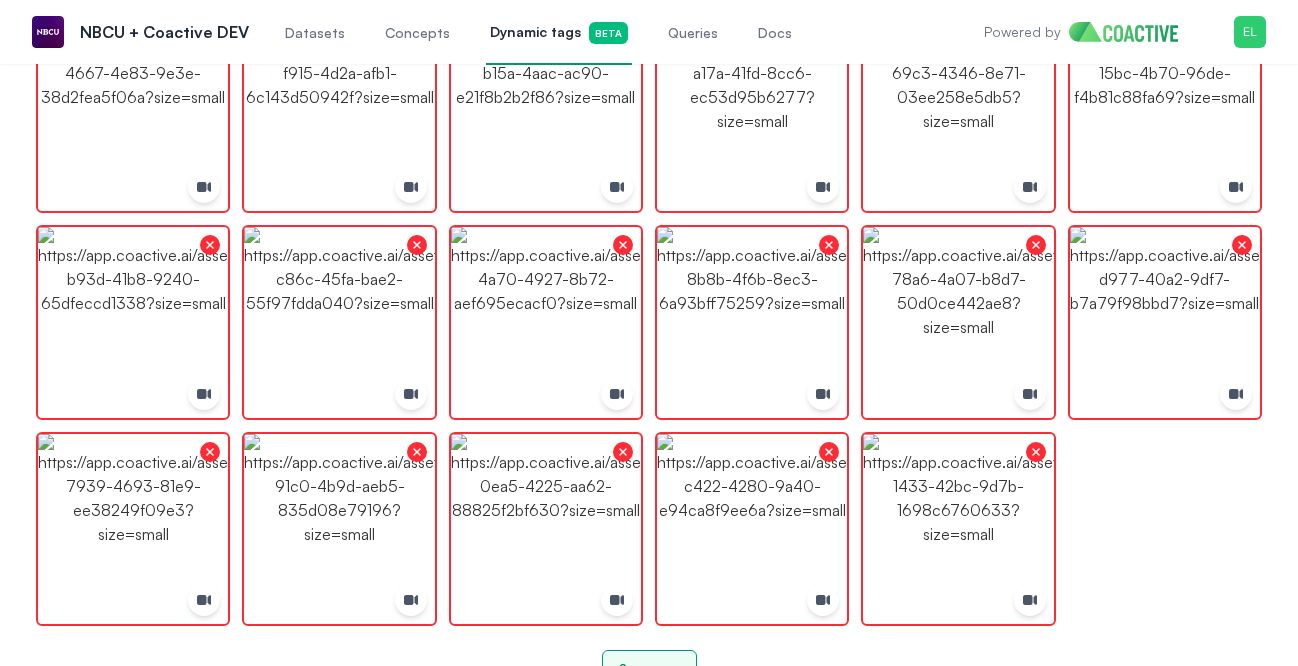 scroll, scrollTop: 8897, scrollLeft: 0, axis: vertical 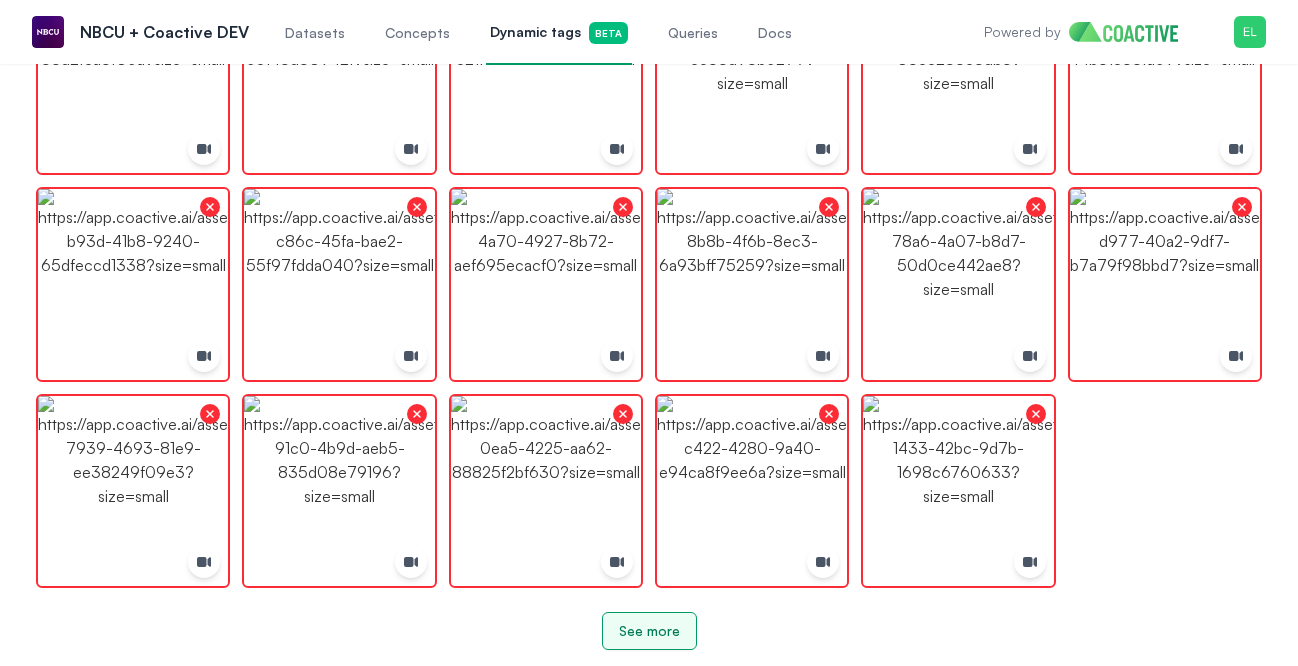 click on "See more" at bounding box center [649, 631] 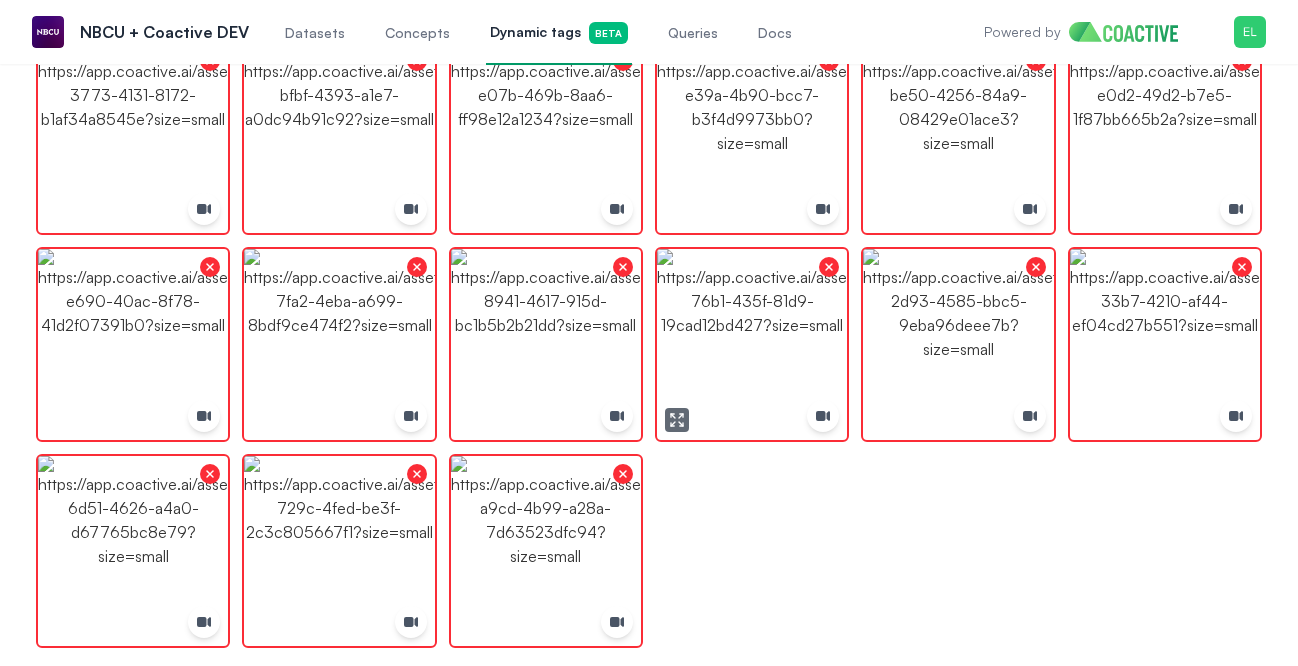 scroll, scrollTop: 10547, scrollLeft: 0, axis: vertical 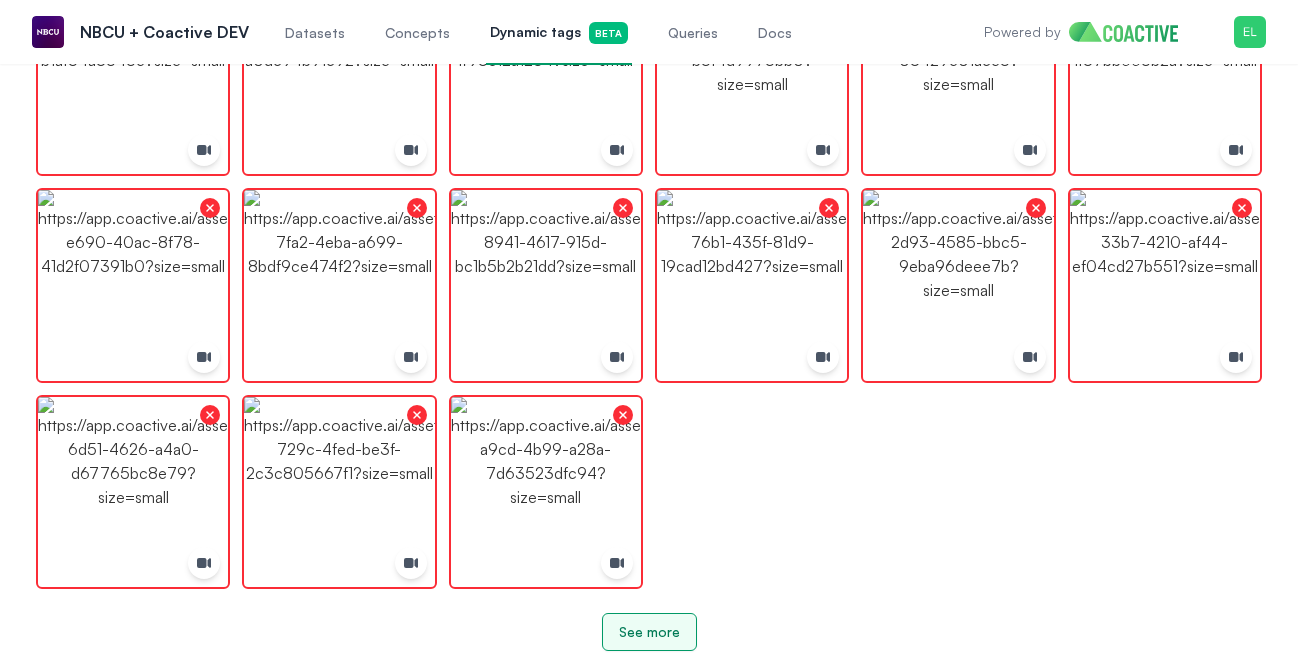 click on "See more" at bounding box center (649, 632) 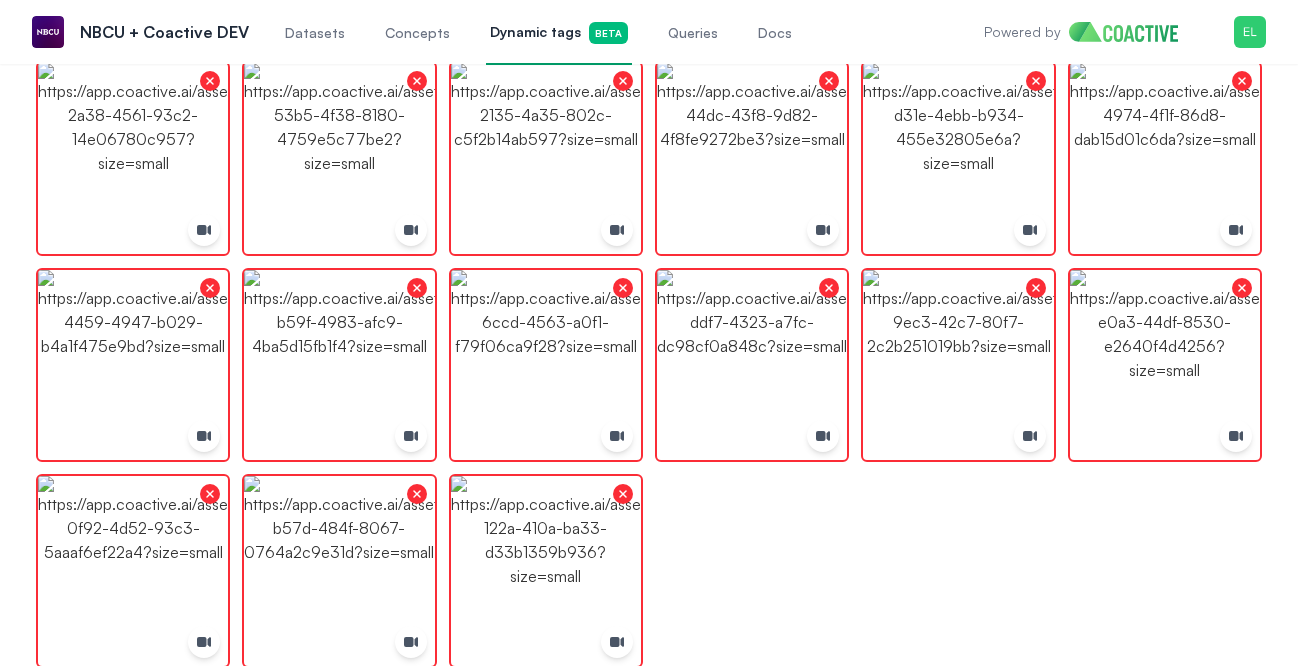 scroll, scrollTop: 11992, scrollLeft: 0, axis: vertical 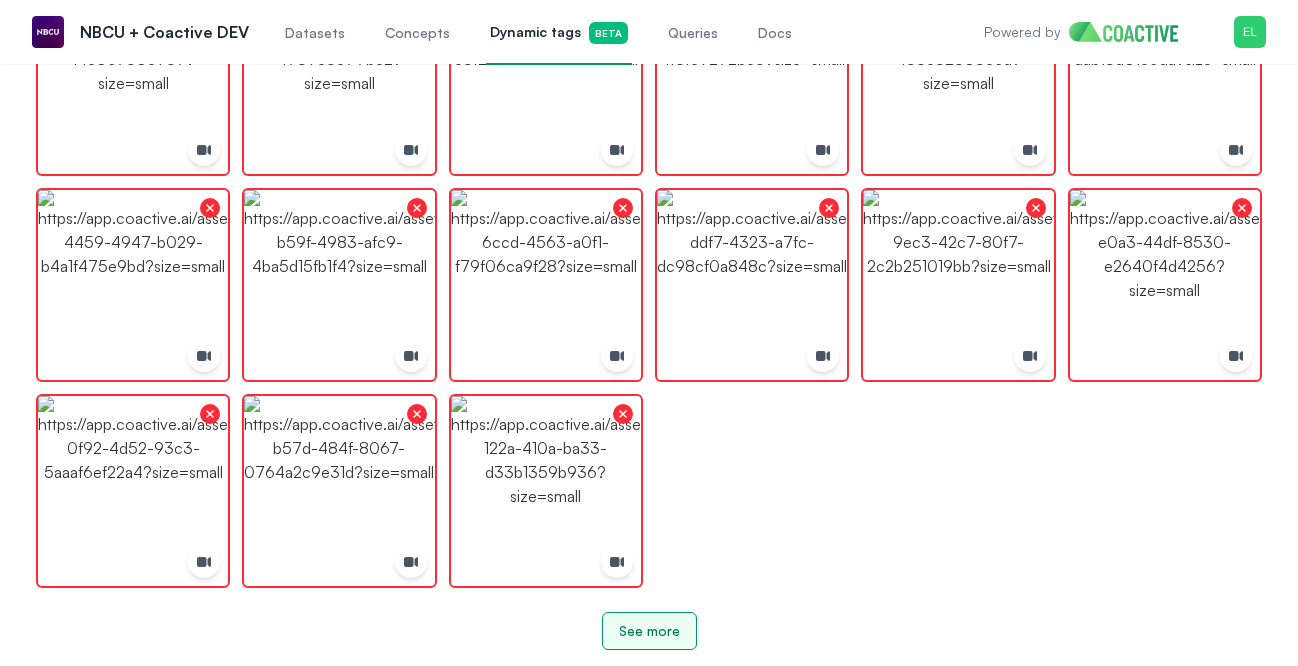click on "See more" at bounding box center [649, 631] 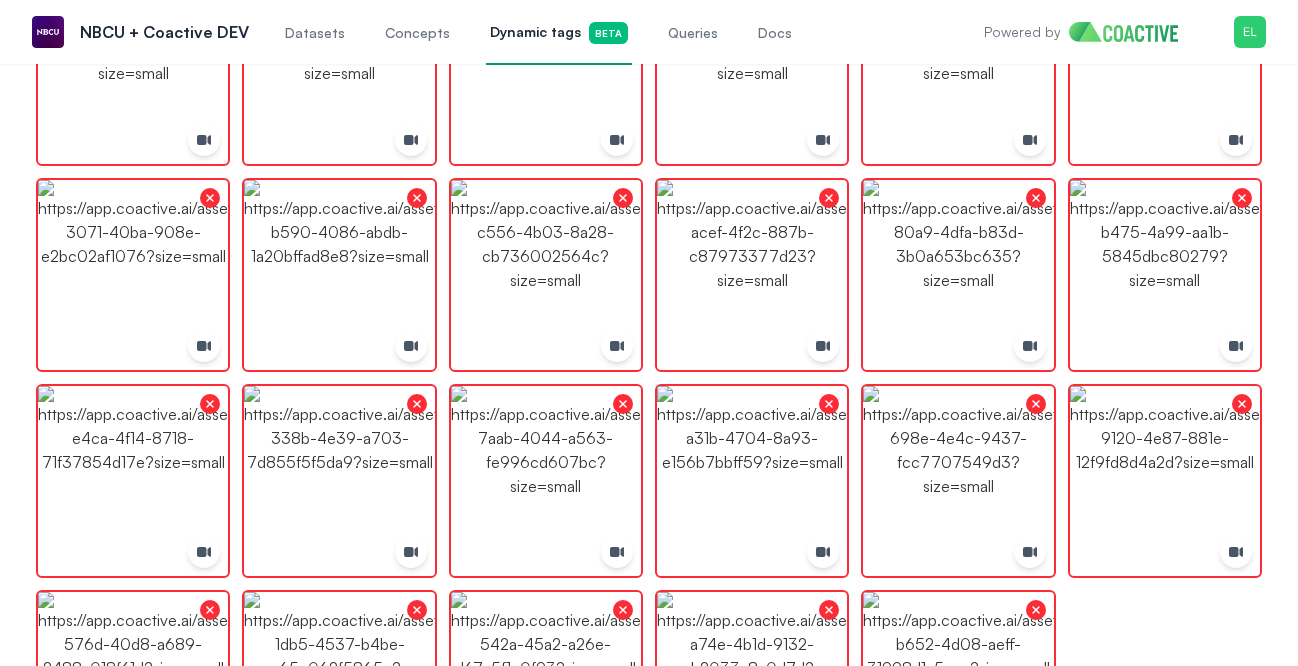 scroll, scrollTop: 13436, scrollLeft: 0, axis: vertical 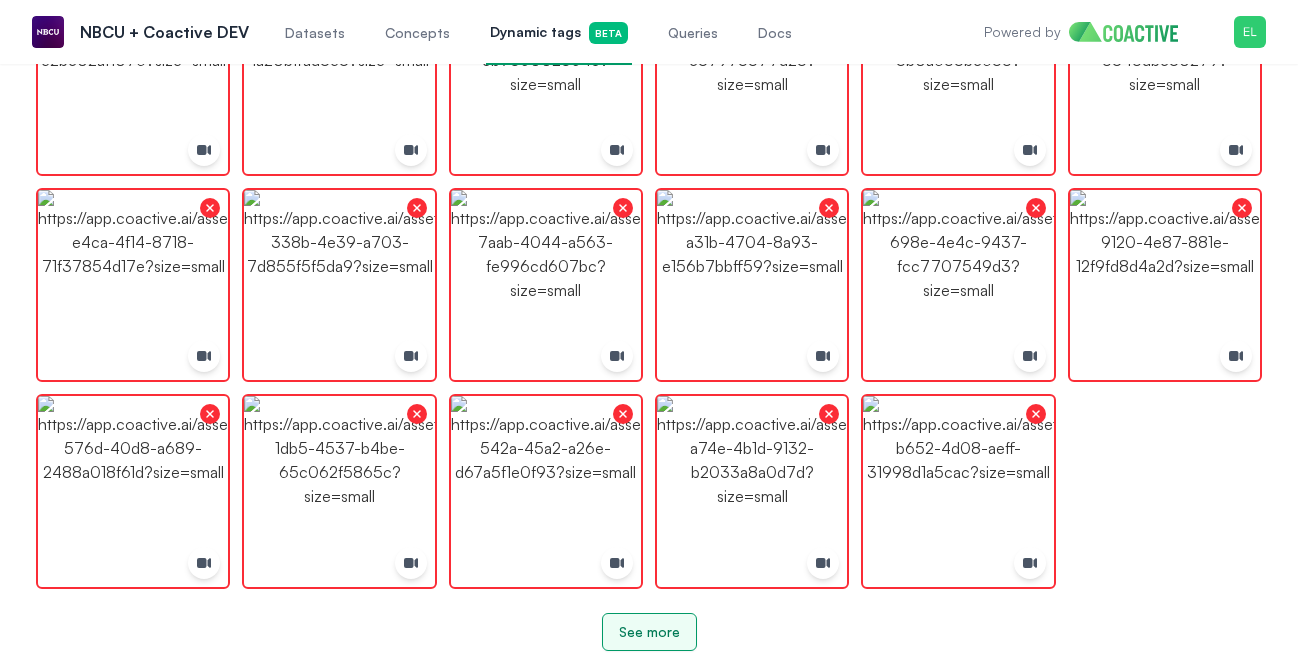click on "See more" at bounding box center (649, 632) 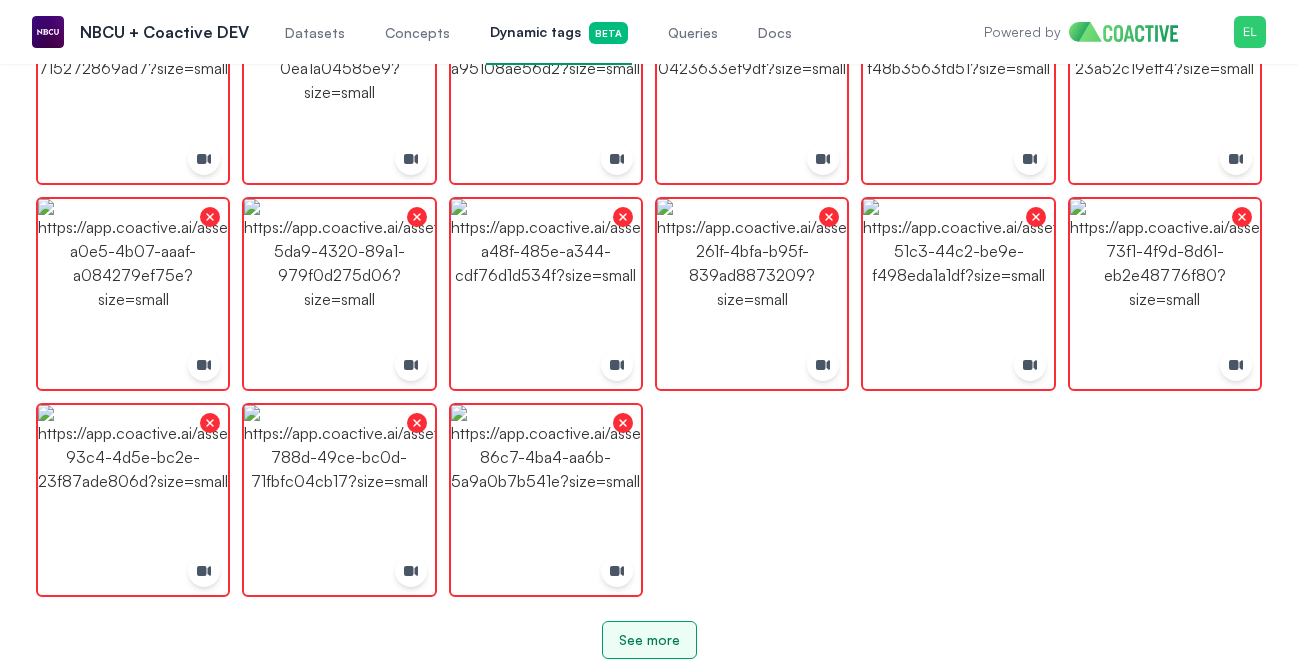 scroll, scrollTop: 15087, scrollLeft: 0, axis: vertical 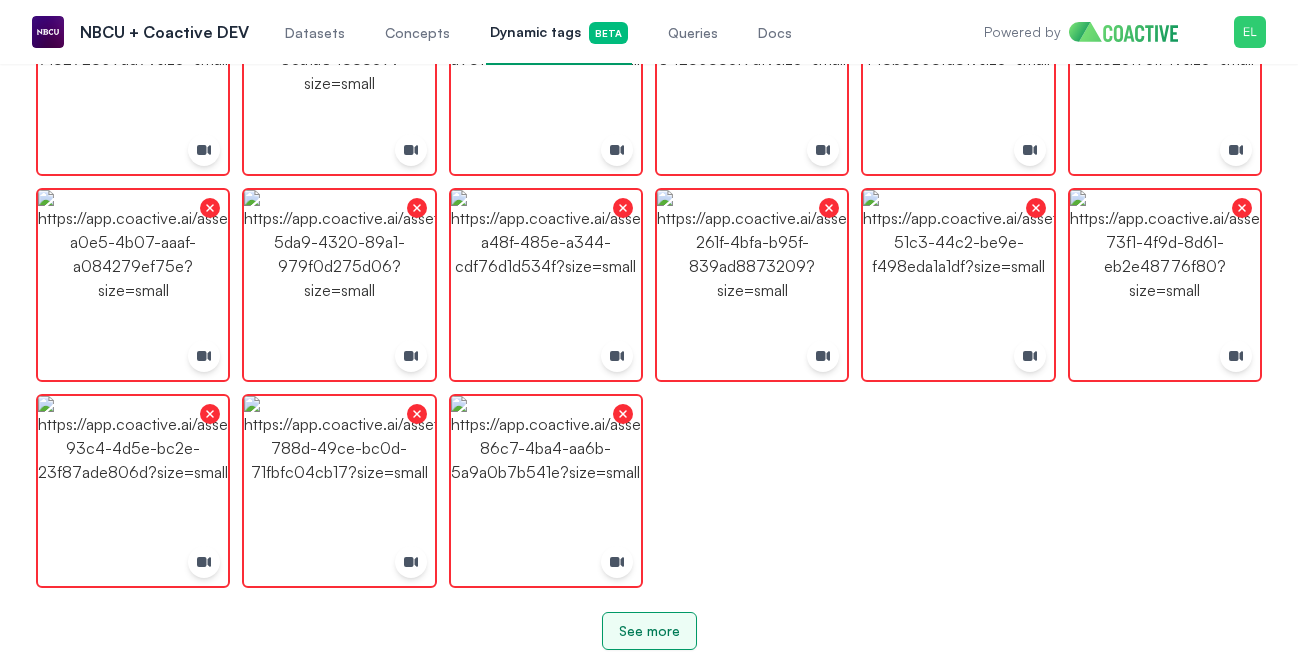 click on "See more" at bounding box center (649, 631) 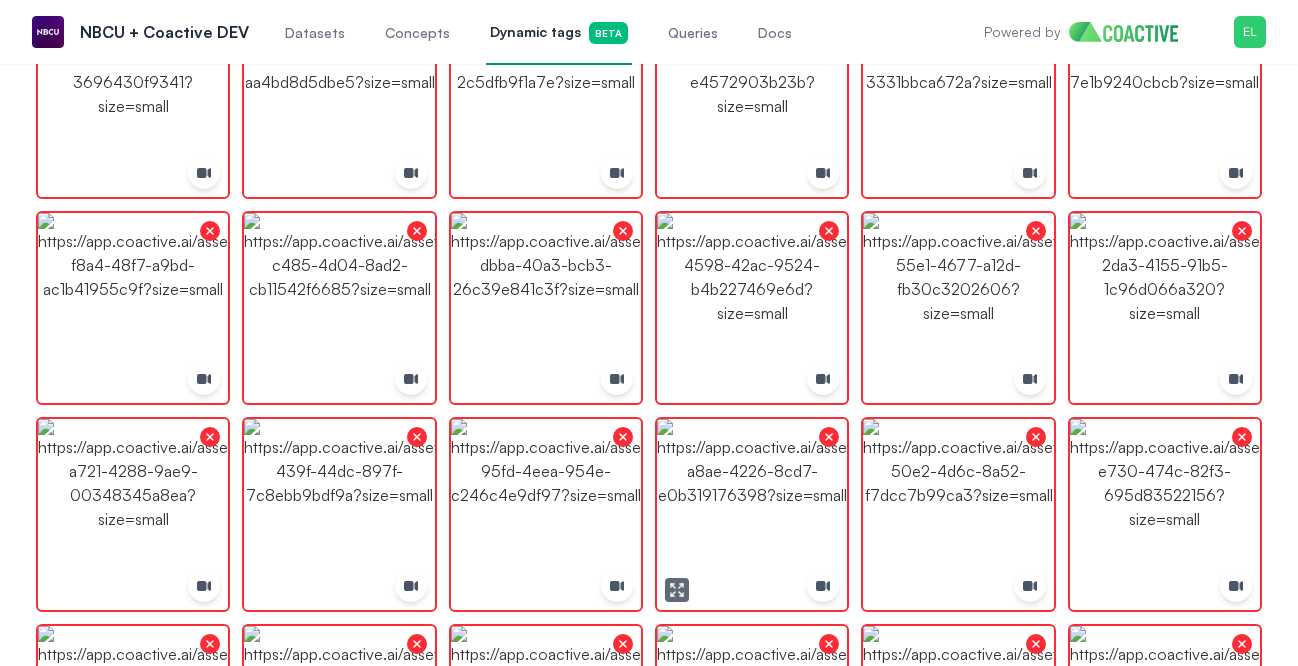 scroll, scrollTop: 16737, scrollLeft: 0, axis: vertical 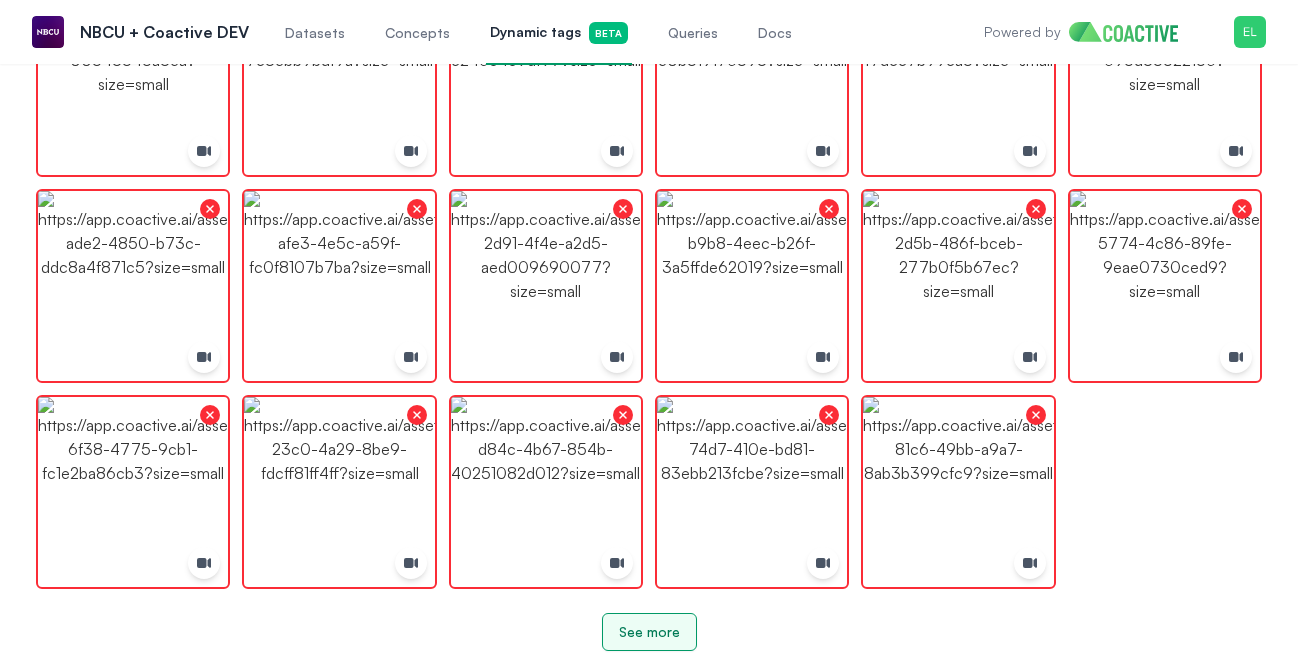click on "See more" at bounding box center (649, 632) 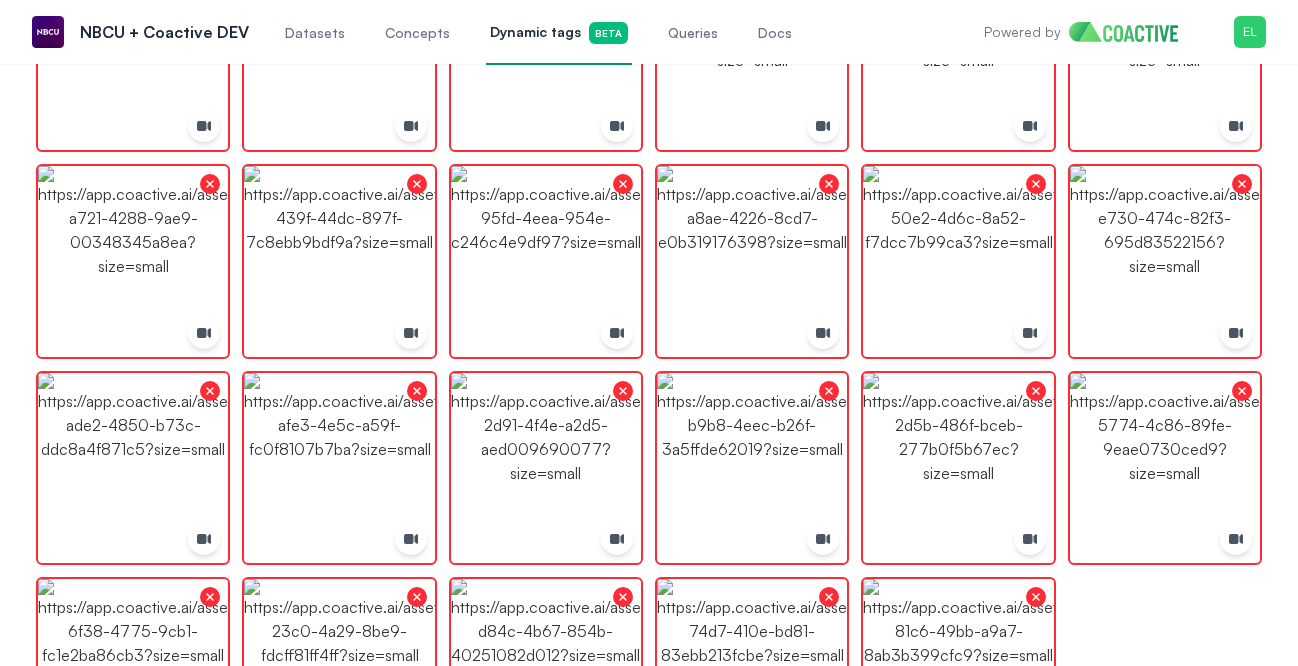 scroll, scrollTop: 16737, scrollLeft: 0, axis: vertical 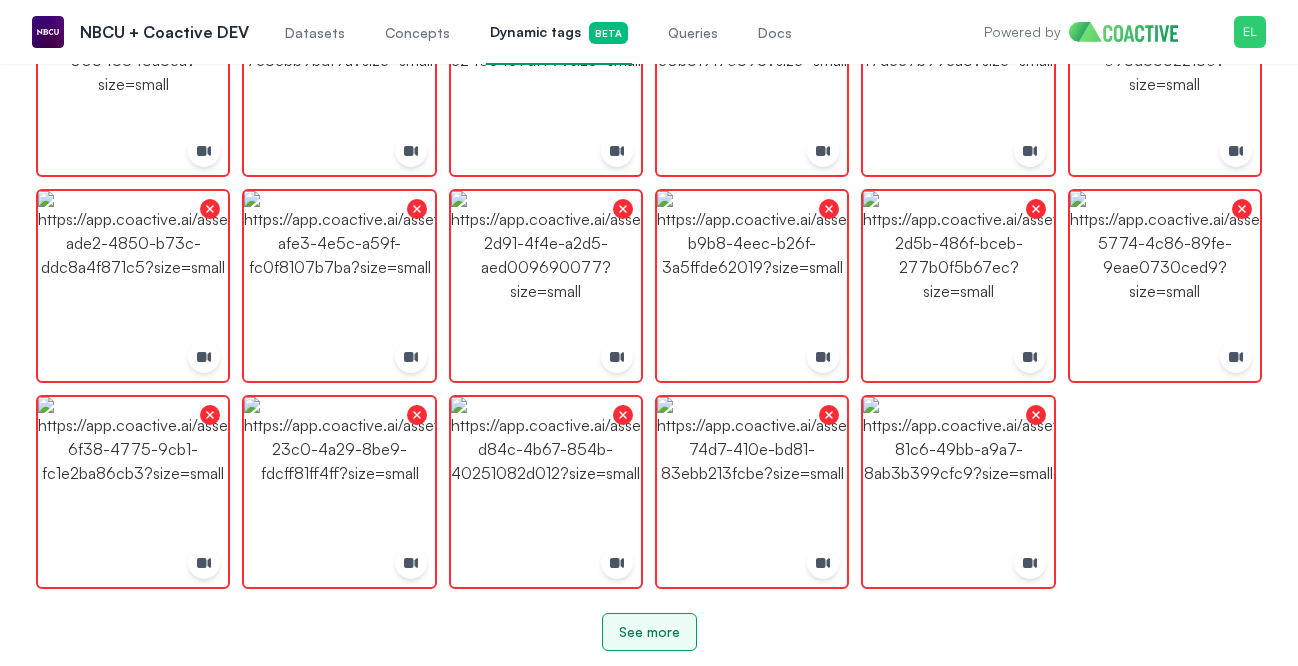 click on "See more" at bounding box center (649, 632) 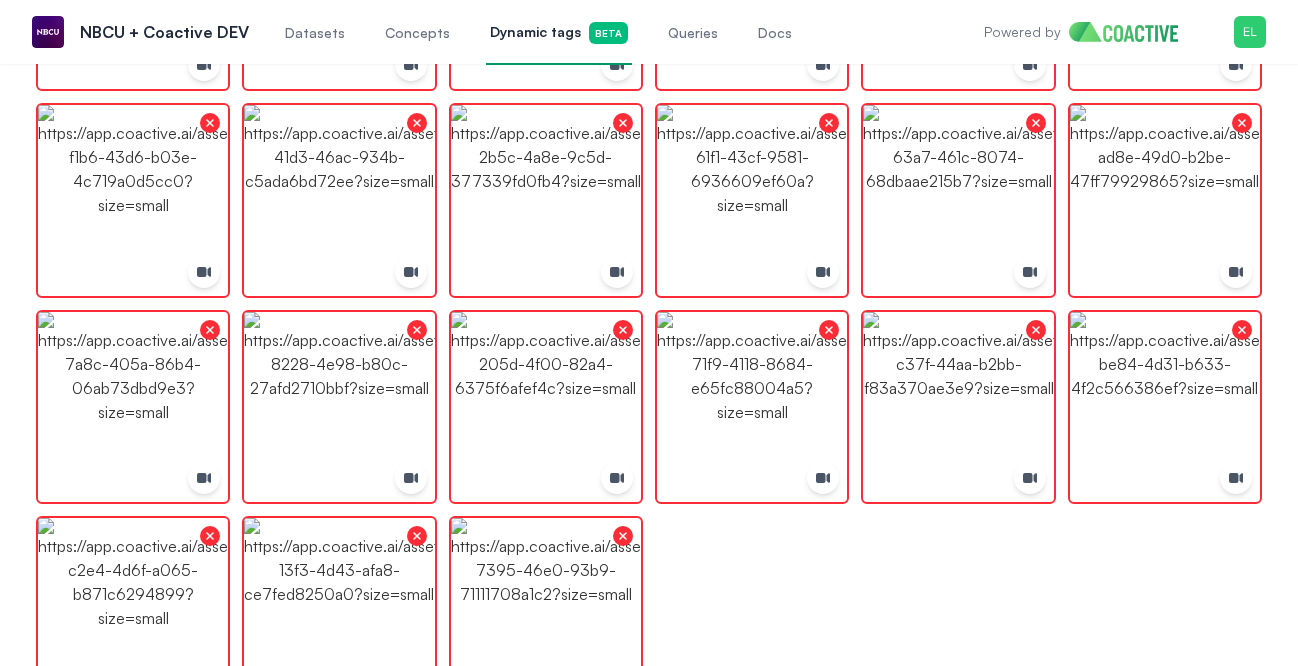 scroll, scrollTop: 30562, scrollLeft: 0, axis: vertical 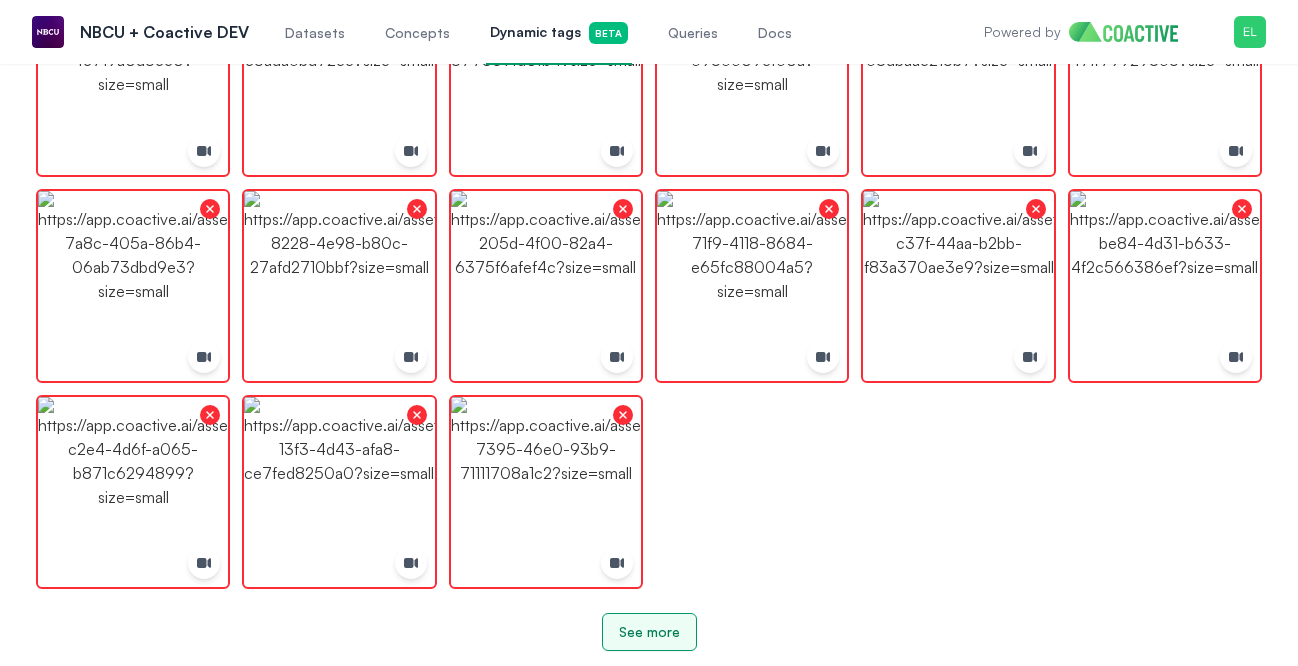 click on "See more" at bounding box center [649, 632] 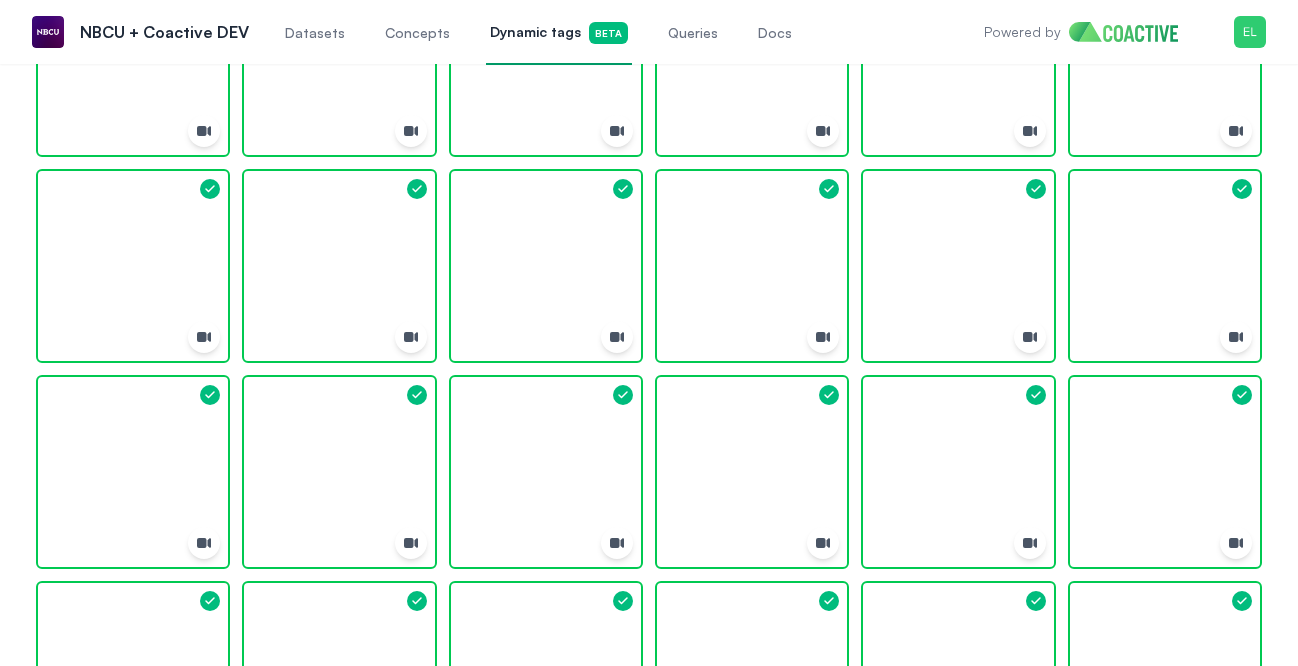 scroll, scrollTop: 0, scrollLeft: 0, axis: both 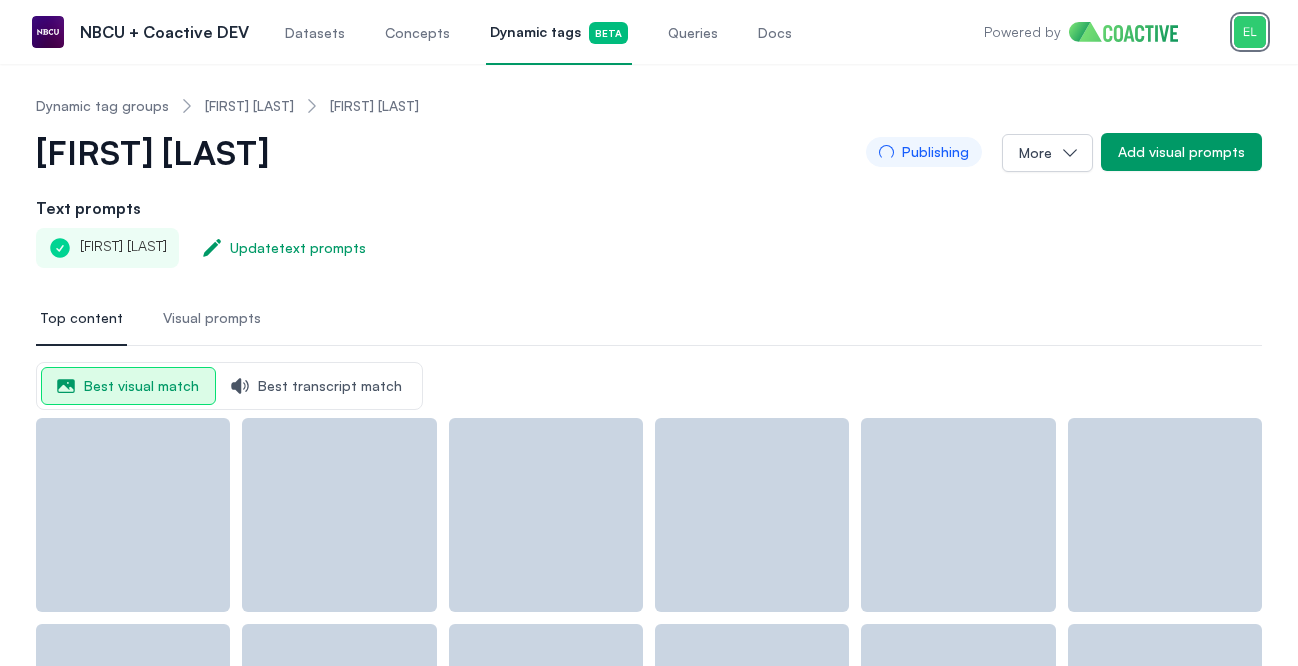 click at bounding box center (1250, 32) 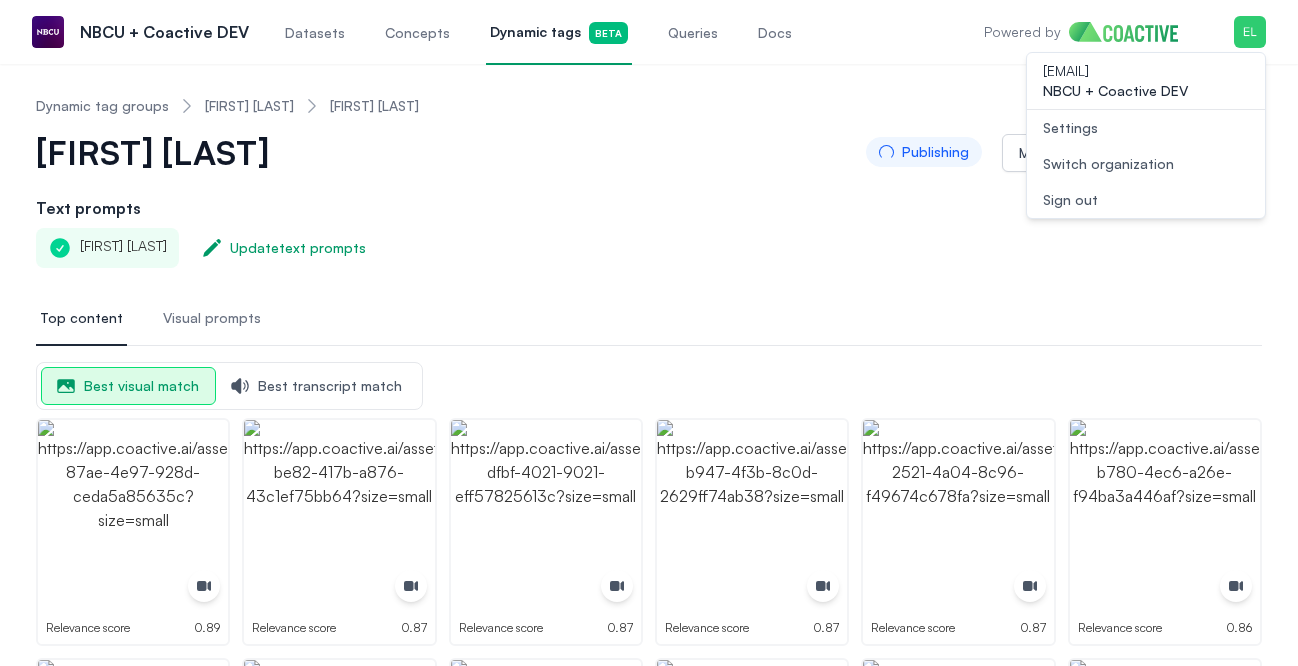 click on "Sign out" at bounding box center [1146, 200] 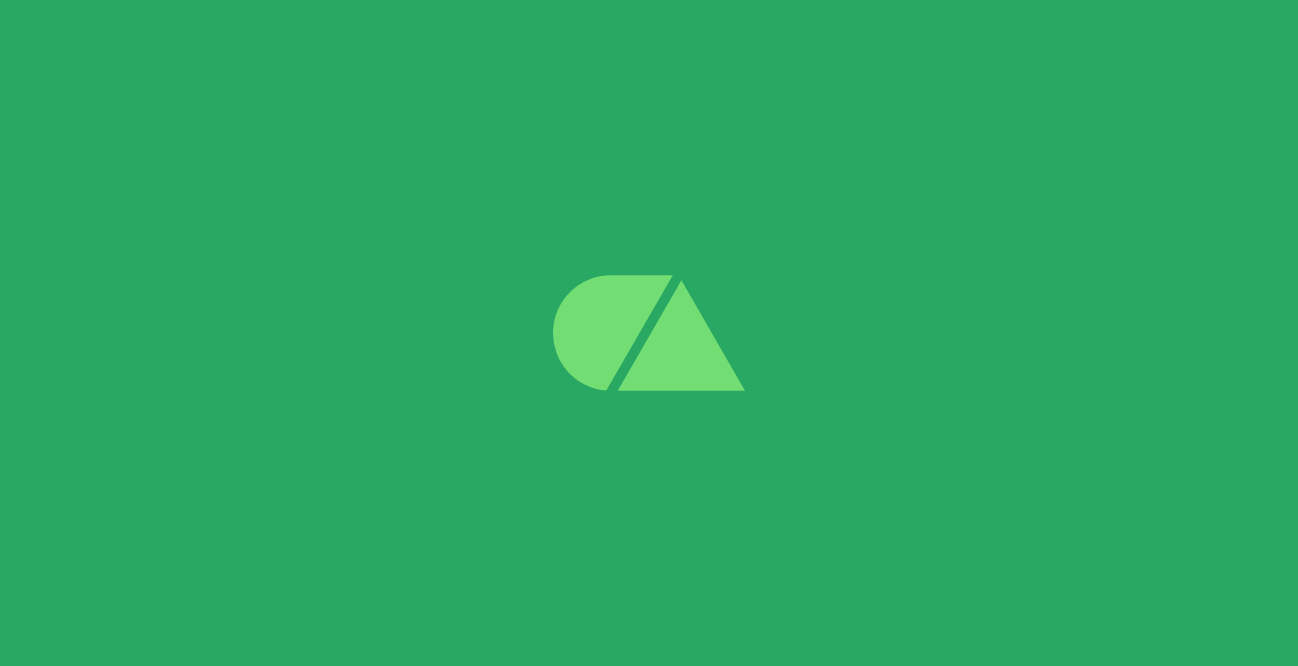 scroll, scrollTop: 0, scrollLeft: 0, axis: both 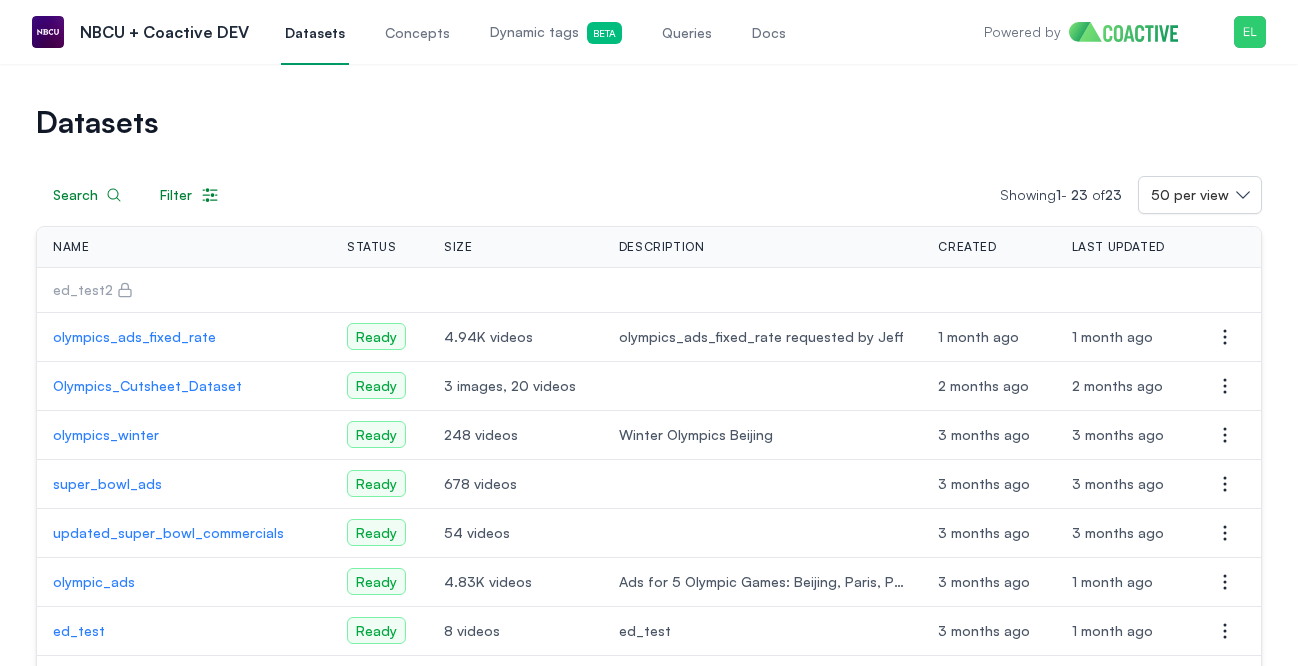click on "Dynamic tags Beta" at bounding box center (556, 33) 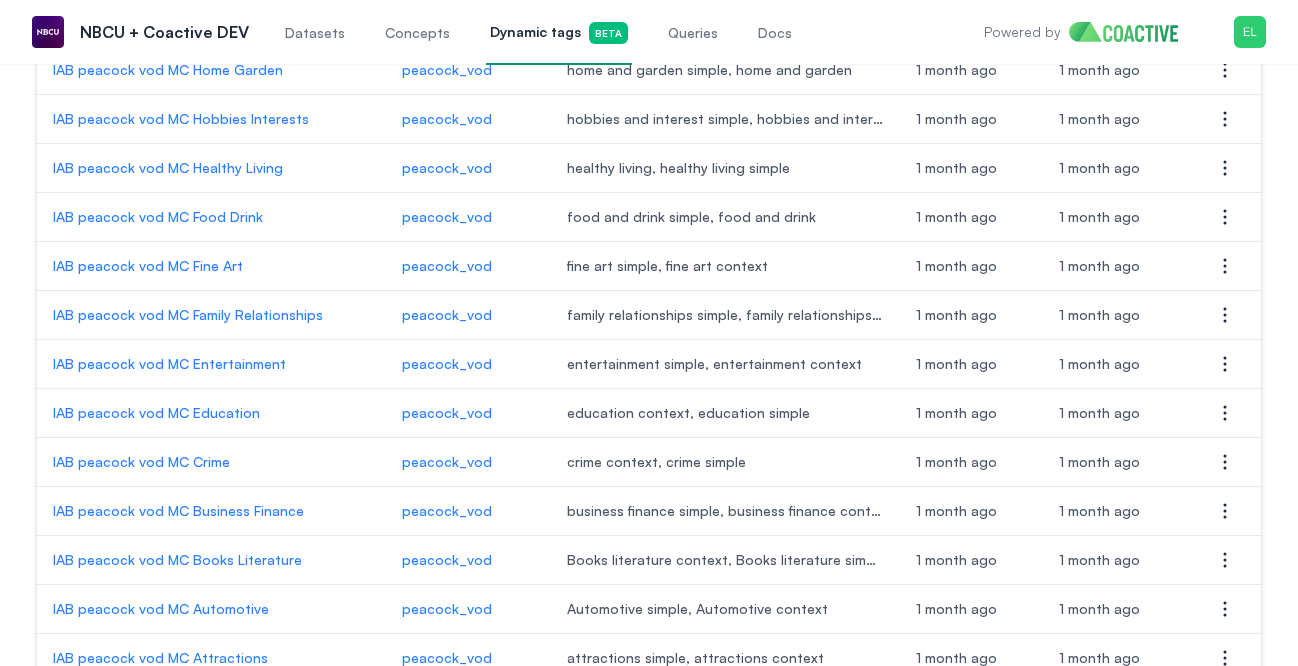 scroll, scrollTop: 2226, scrollLeft: 0, axis: vertical 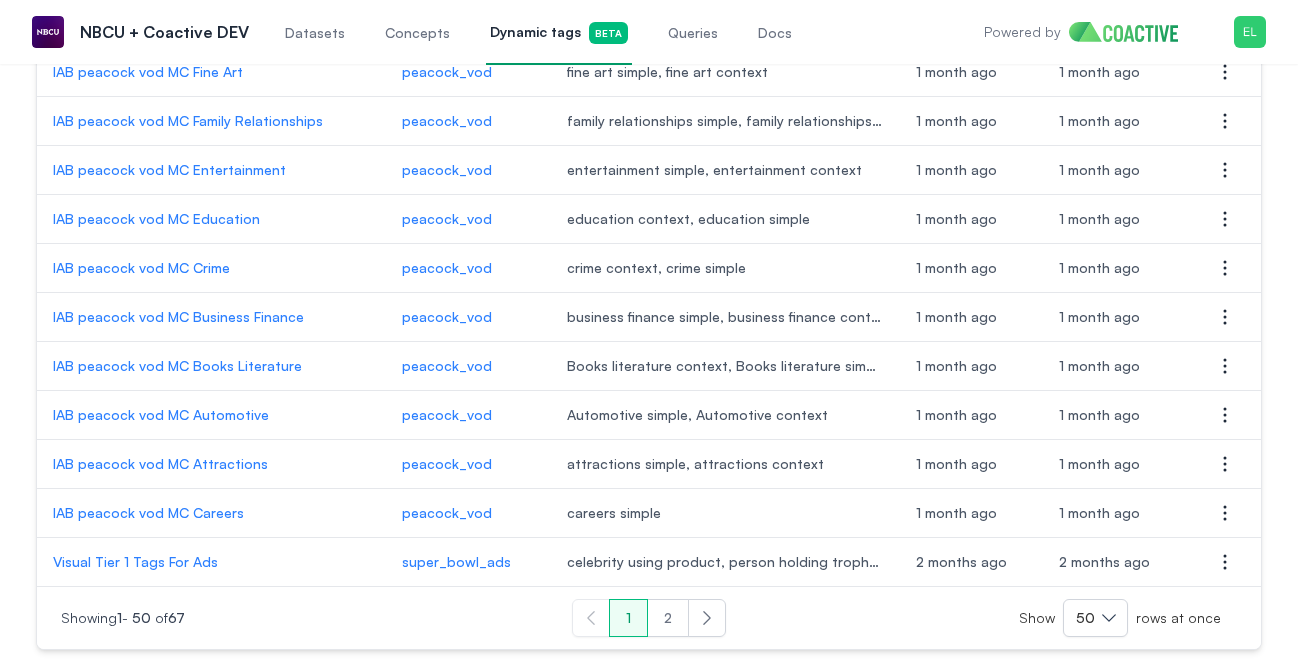 click on "2" at bounding box center [668, 618] 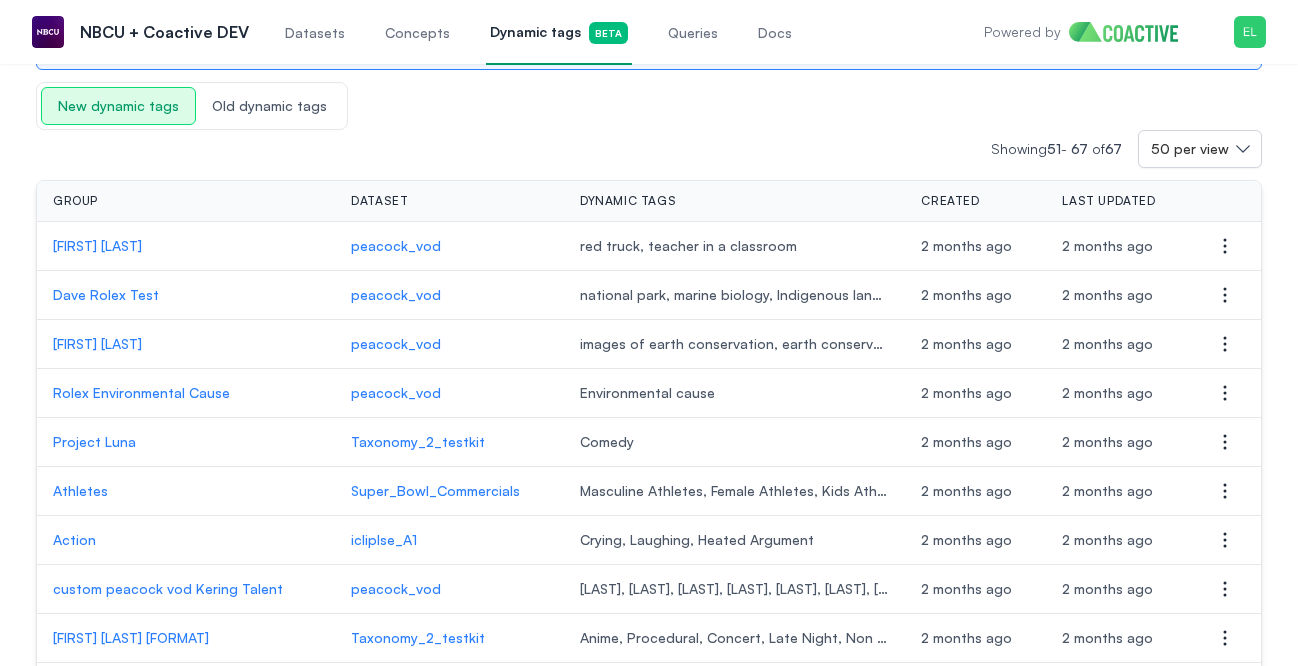 scroll, scrollTop: 278, scrollLeft: 0, axis: vertical 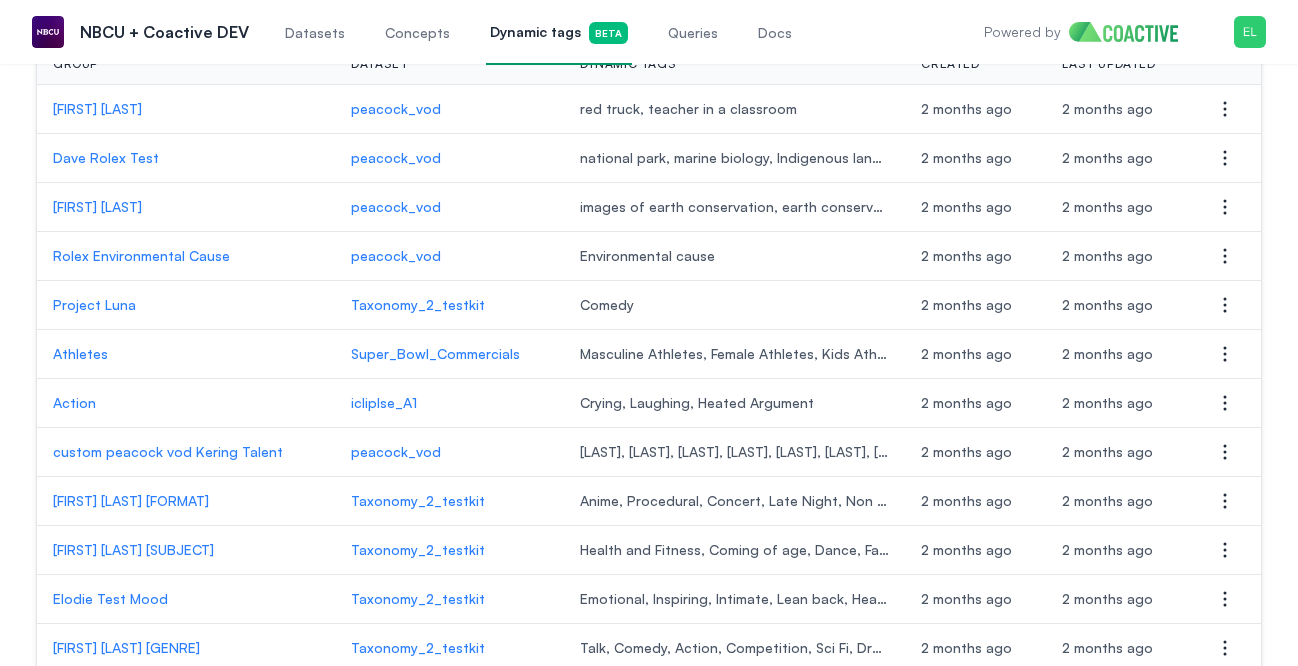 click on "Elodie Test" at bounding box center (186, 207) 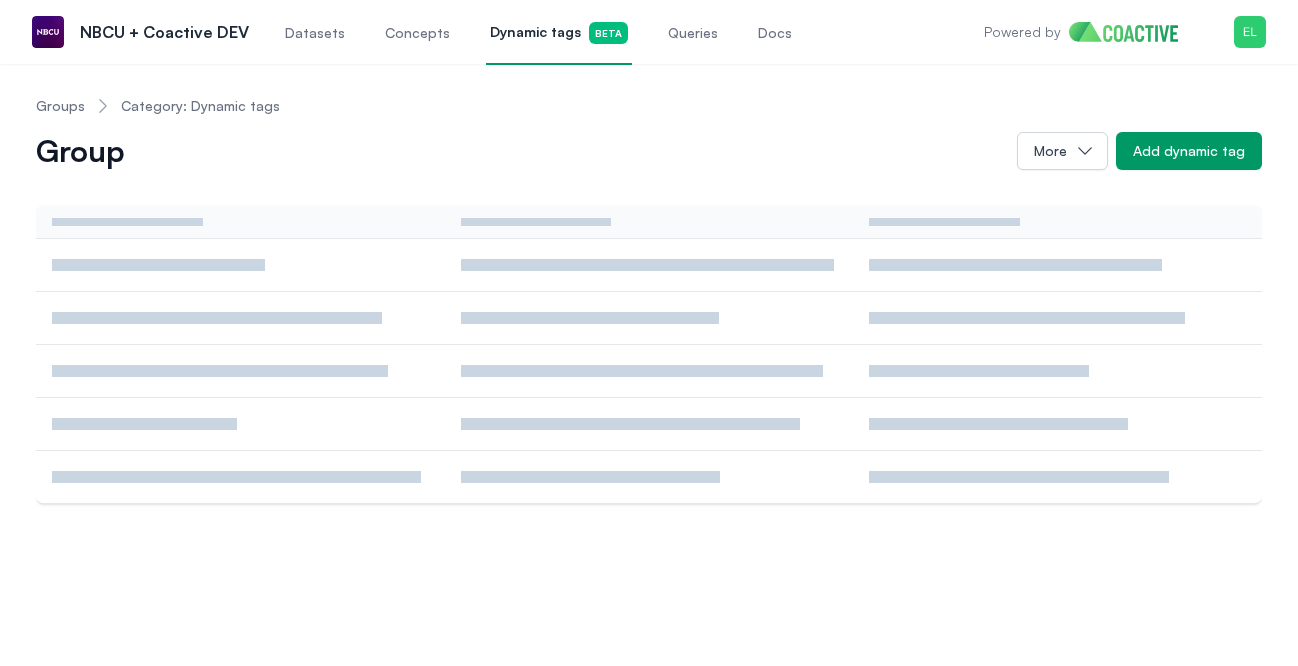 scroll, scrollTop: 0, scrollLeft: 0, axis: both 